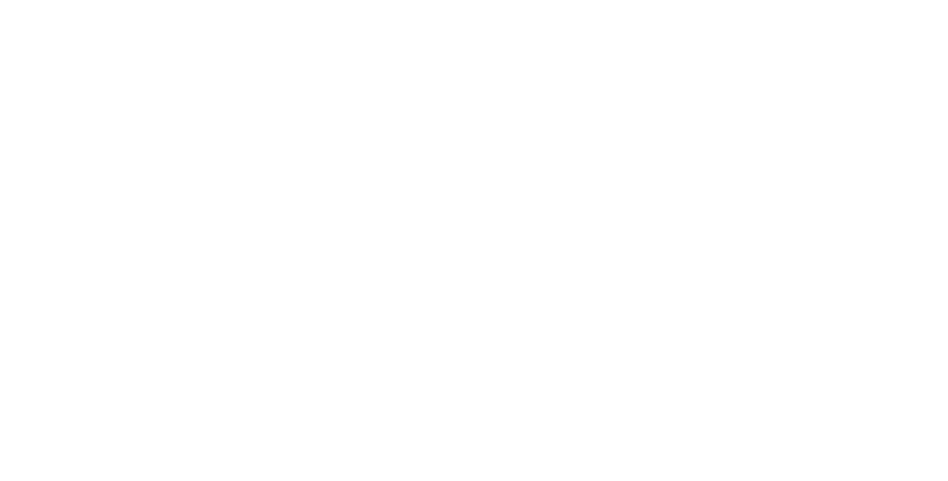 scroll, scrollTop: 0, scrollLeft: 0, axis: both 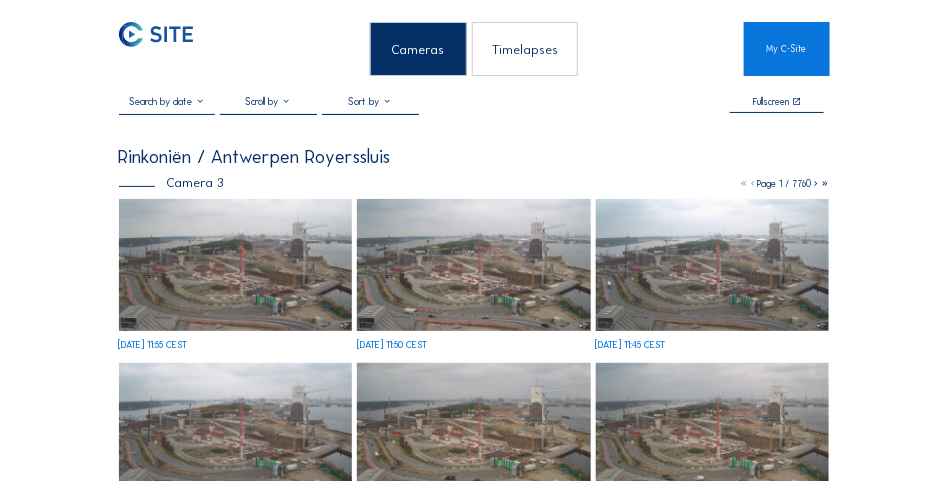 click at bounding box center (161, 49) 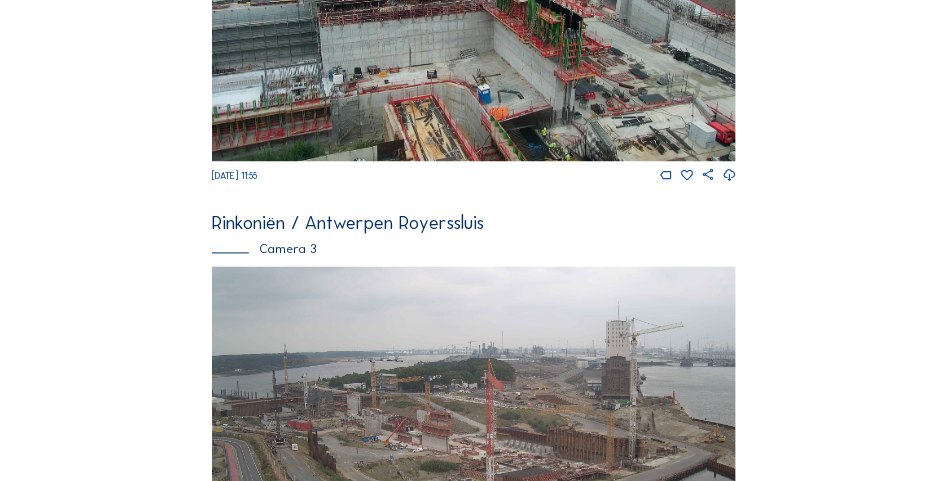 scroll, scrollTop: 900, scrollLeft: 0, axis: vertical 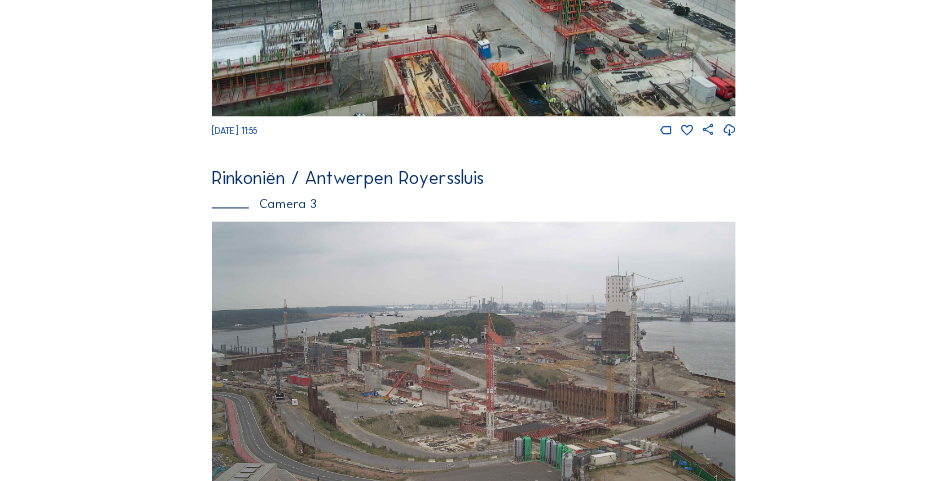 click at bounding box center (474, 369) 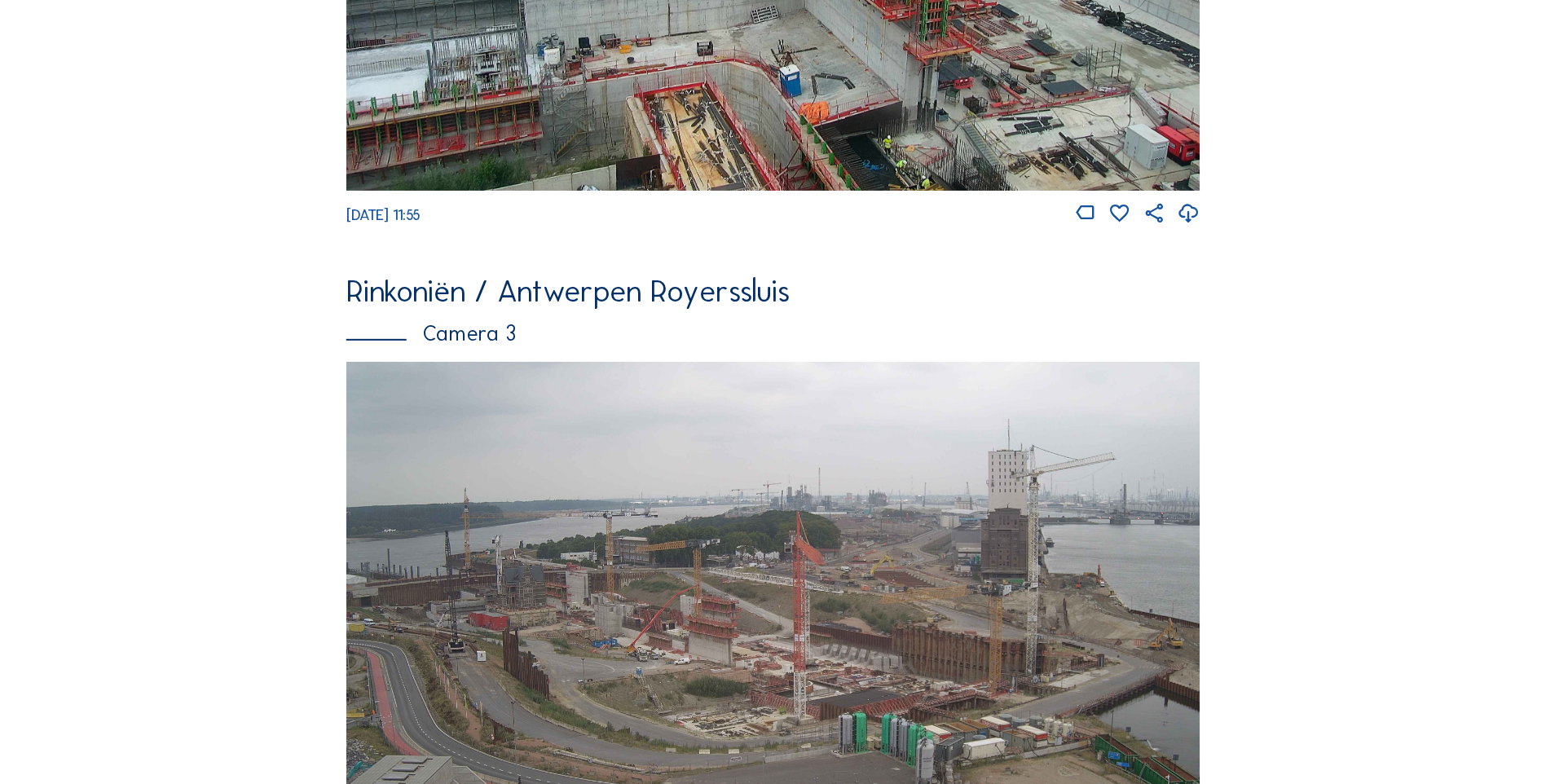 scroll, scrollTop: 0, scrollLeft: 0, axis: both 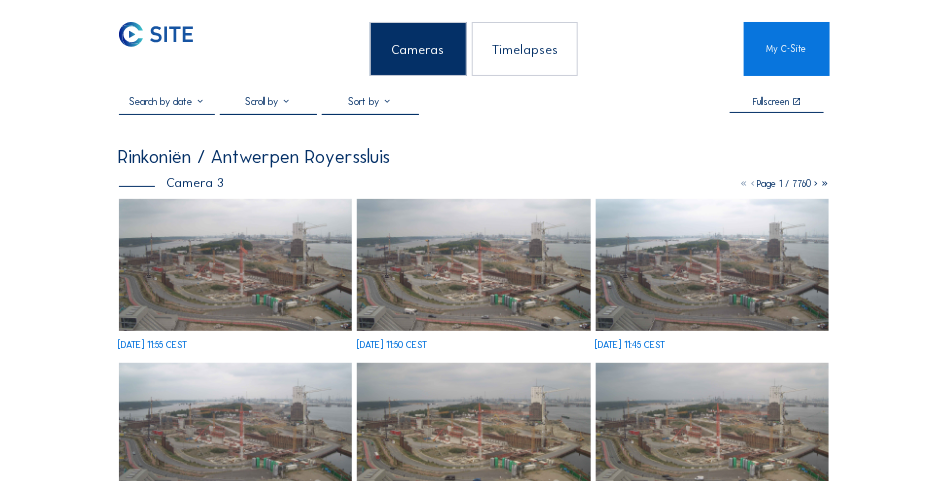 click at bounding box center [236, 264] 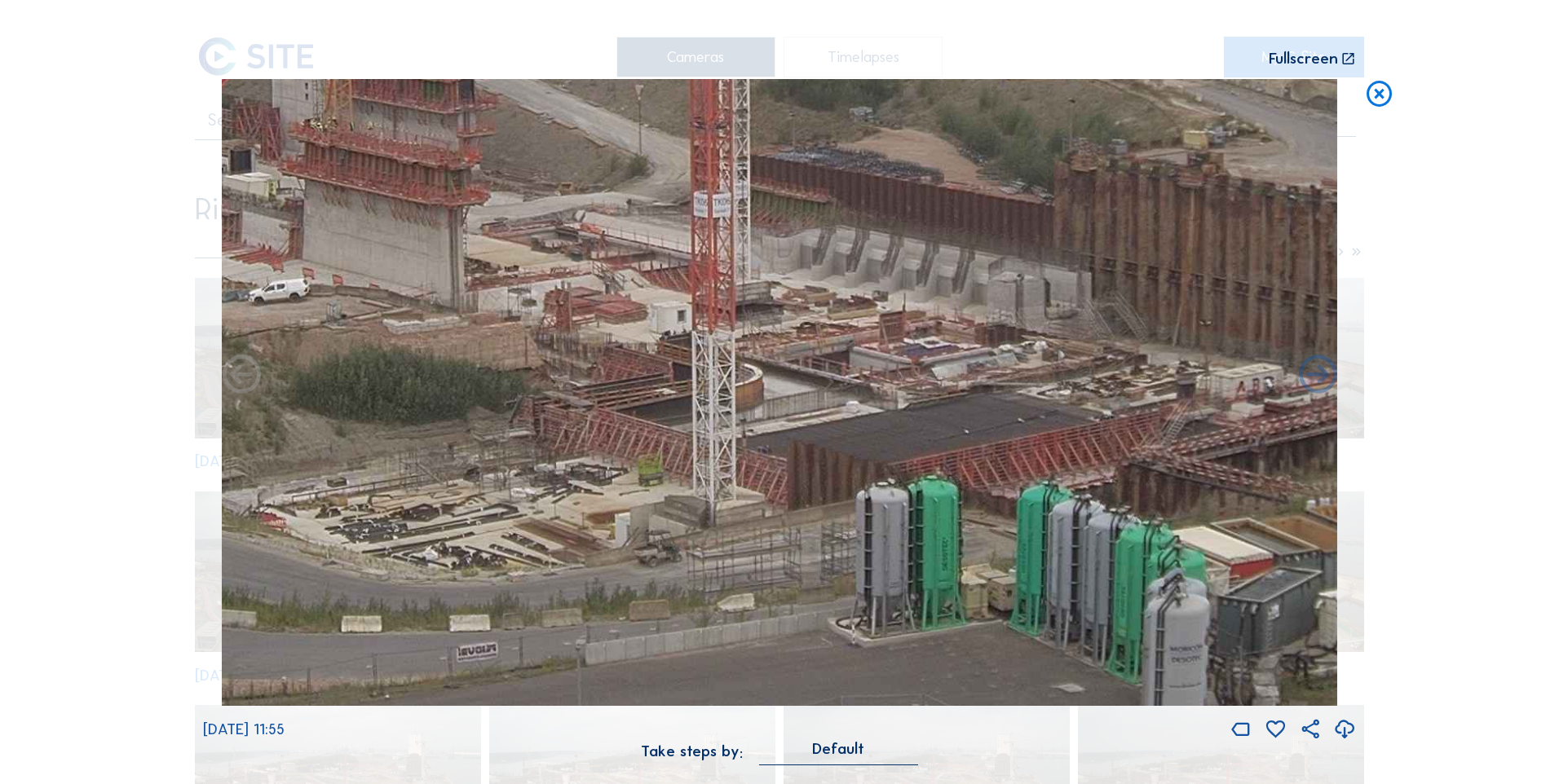 drag, startPoint x: 840, startPoint y: 522, endPoint x: 1007, endPoint y: 377, distance: 221.1651 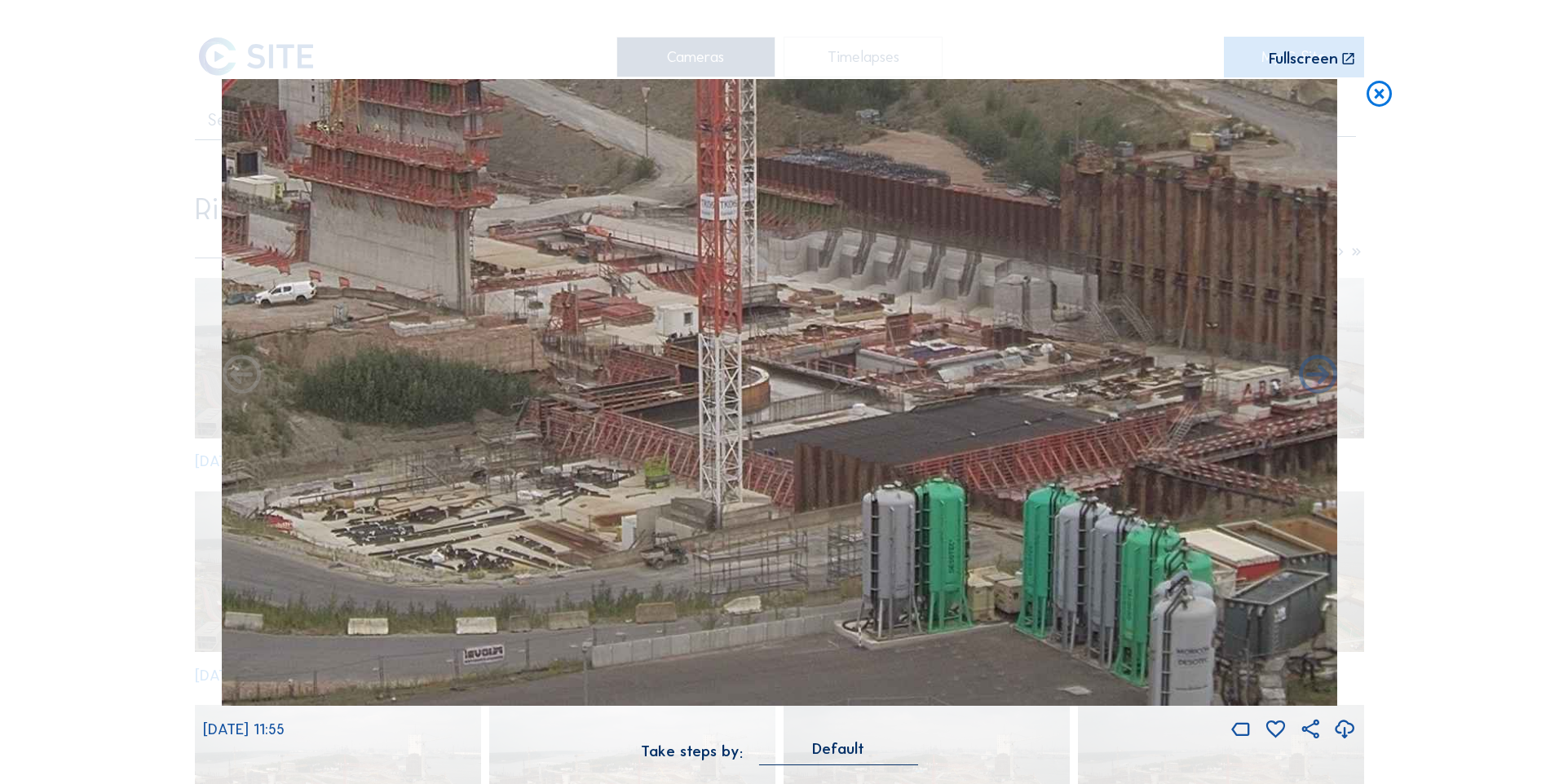 drag, startPoint x: 1047, startPoint y: 305, endPoint x: 468, endPoint y: 431, distance: 592.5513 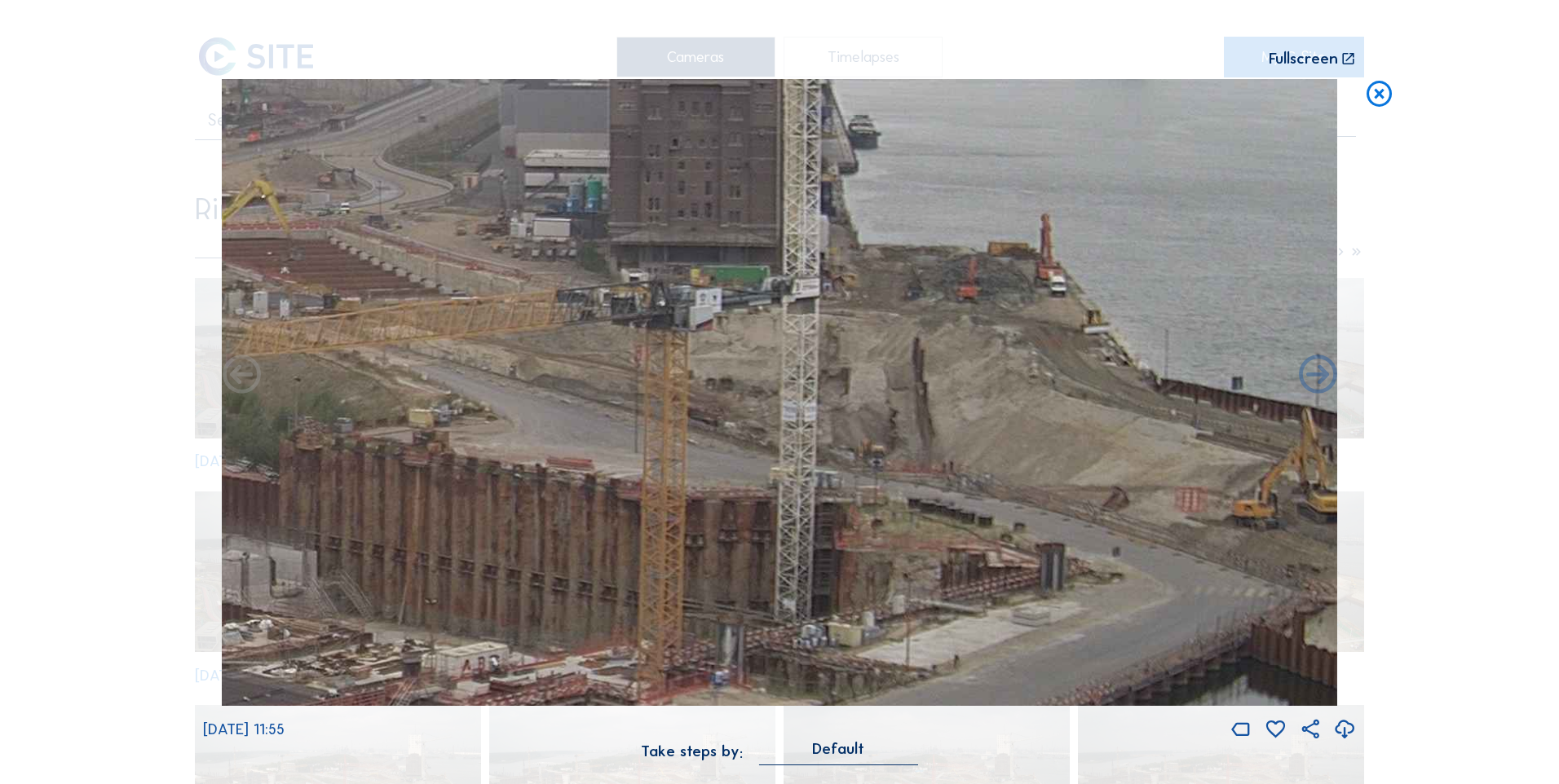 drag, startPoint x: 744, startPoint y: 347, endPoint x: 541, endPoint y: 497, distance: 252.40642 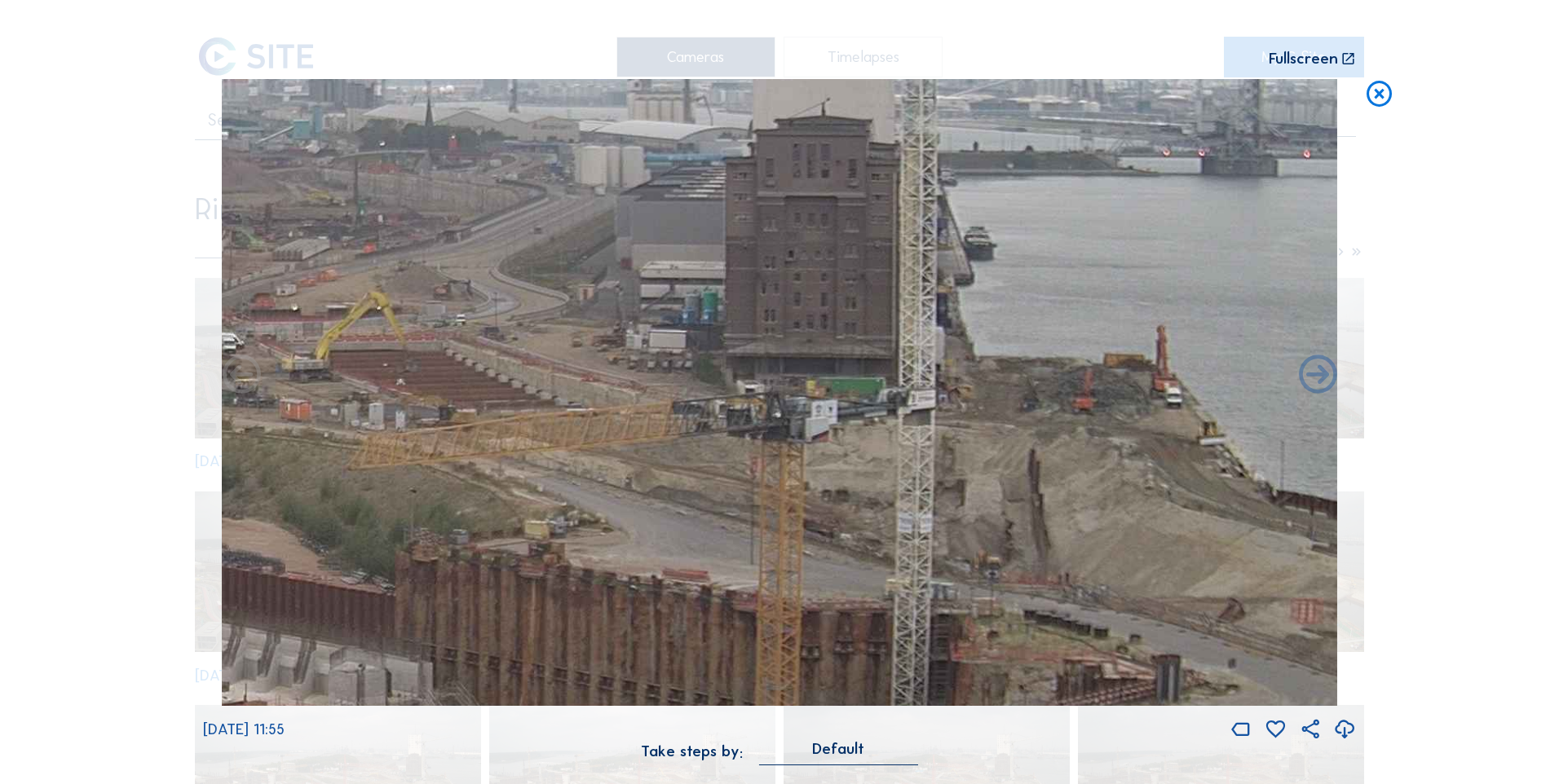 drag, startPoint x: 562, startPoint y: 295, endPoint x: 762, endPoint y: 457, distance: 257.3791 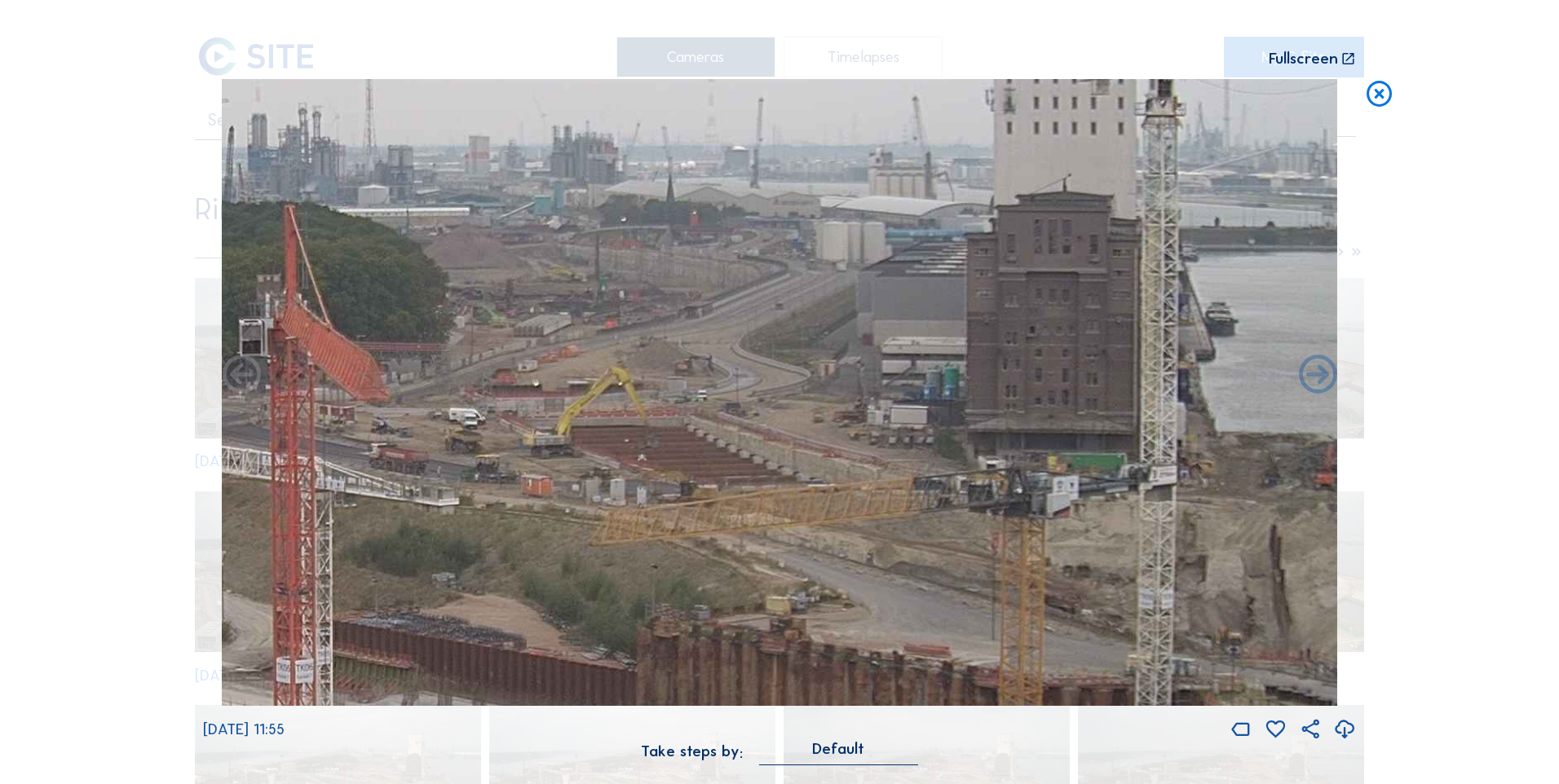 drag, startPoint x: 539, startPoint y: 447, endPoint x: 713, endPoint y: 460, distance: 174.48496 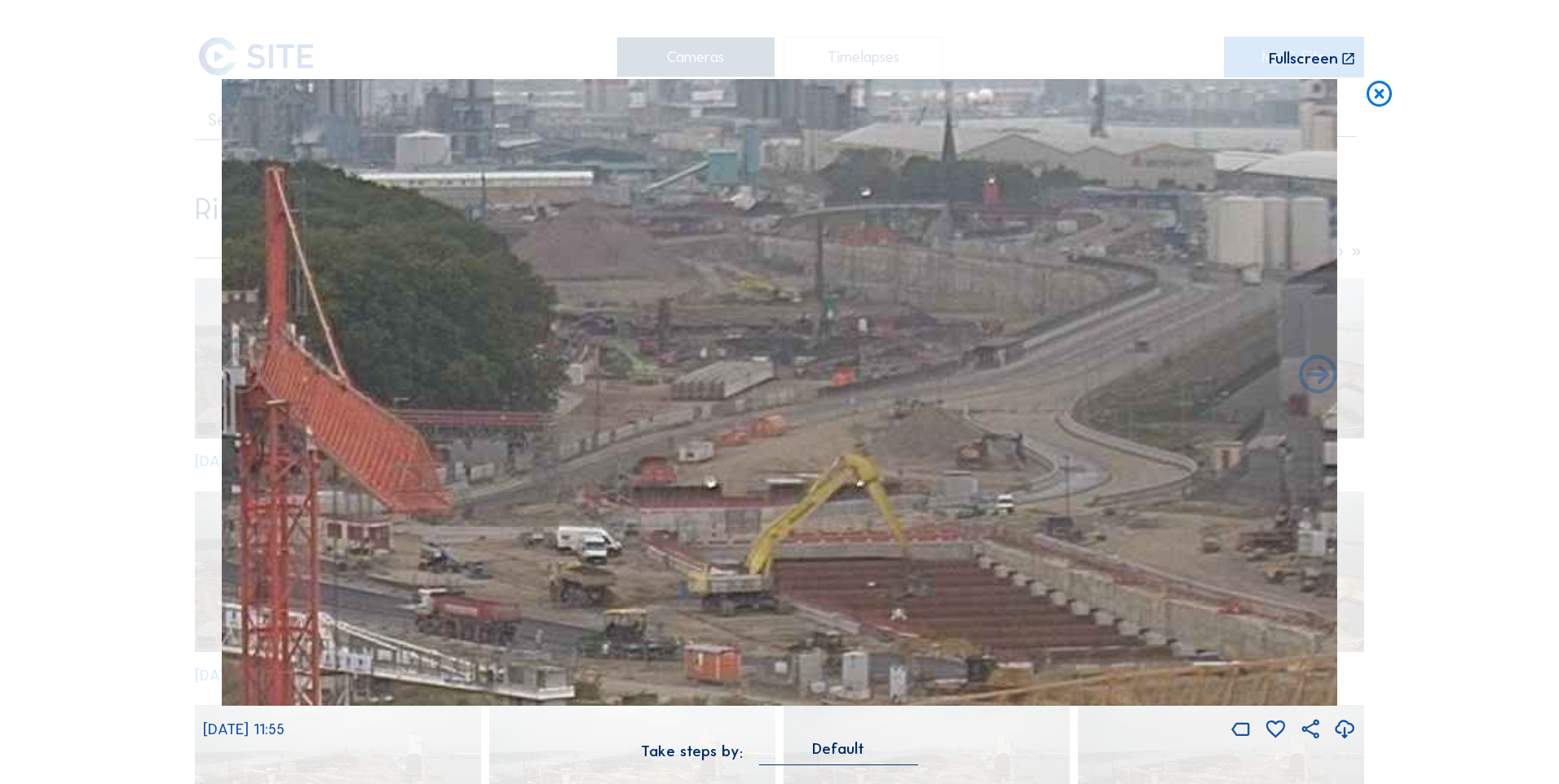 drag, startPoint x: 577, startPoint y: 520, endPoint x: 756, endPoint y: 523, distance: 179.02514 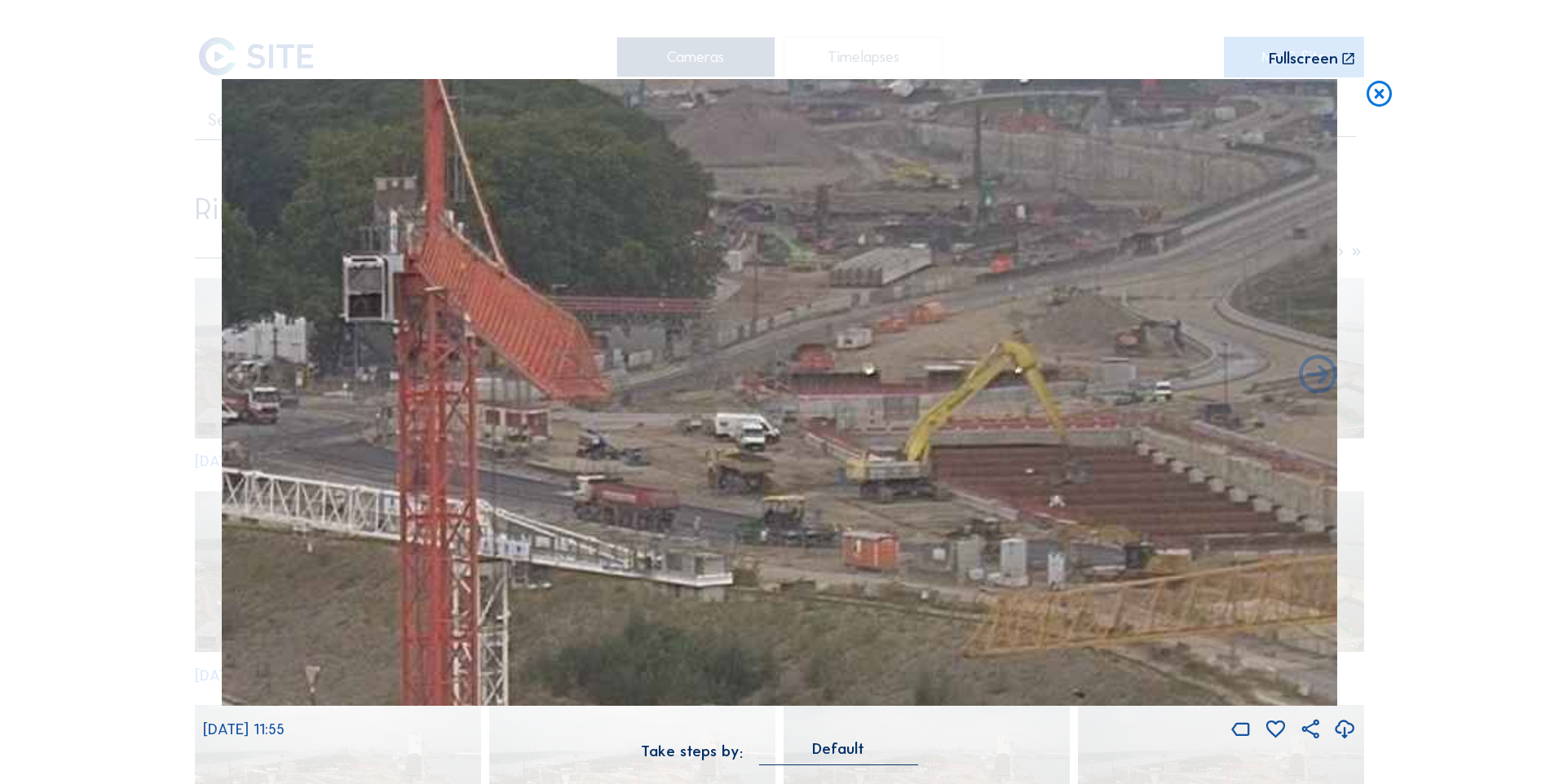 drag, startPoint x: 984, startPoint y: 390, endPoint x: 1131, endPoint y: 350, distance: 152.345 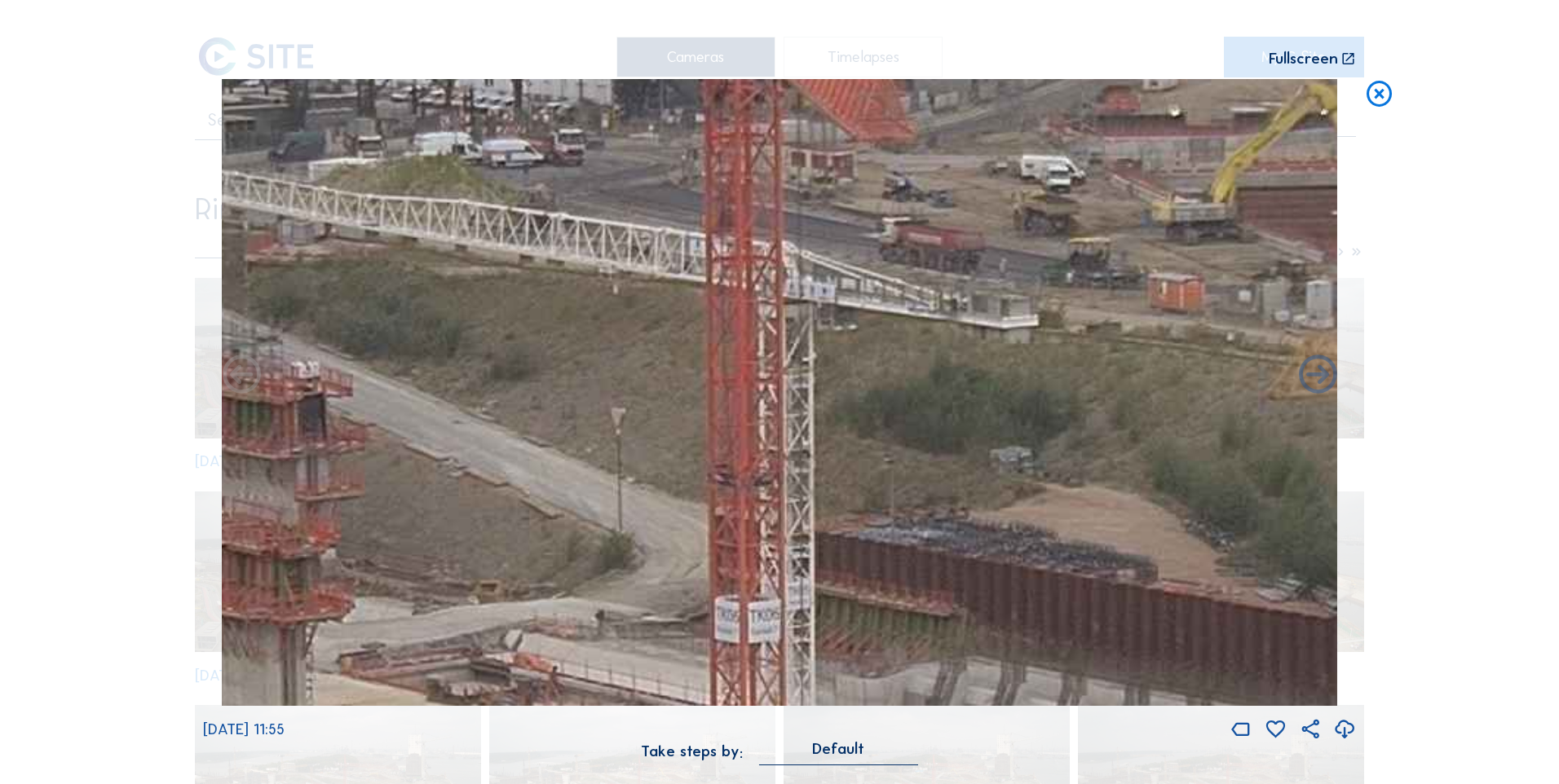drag, startPoint x: 719, startPoint y: 437, endPoint x: 896, endPoint y: 187, distance: 306.3152 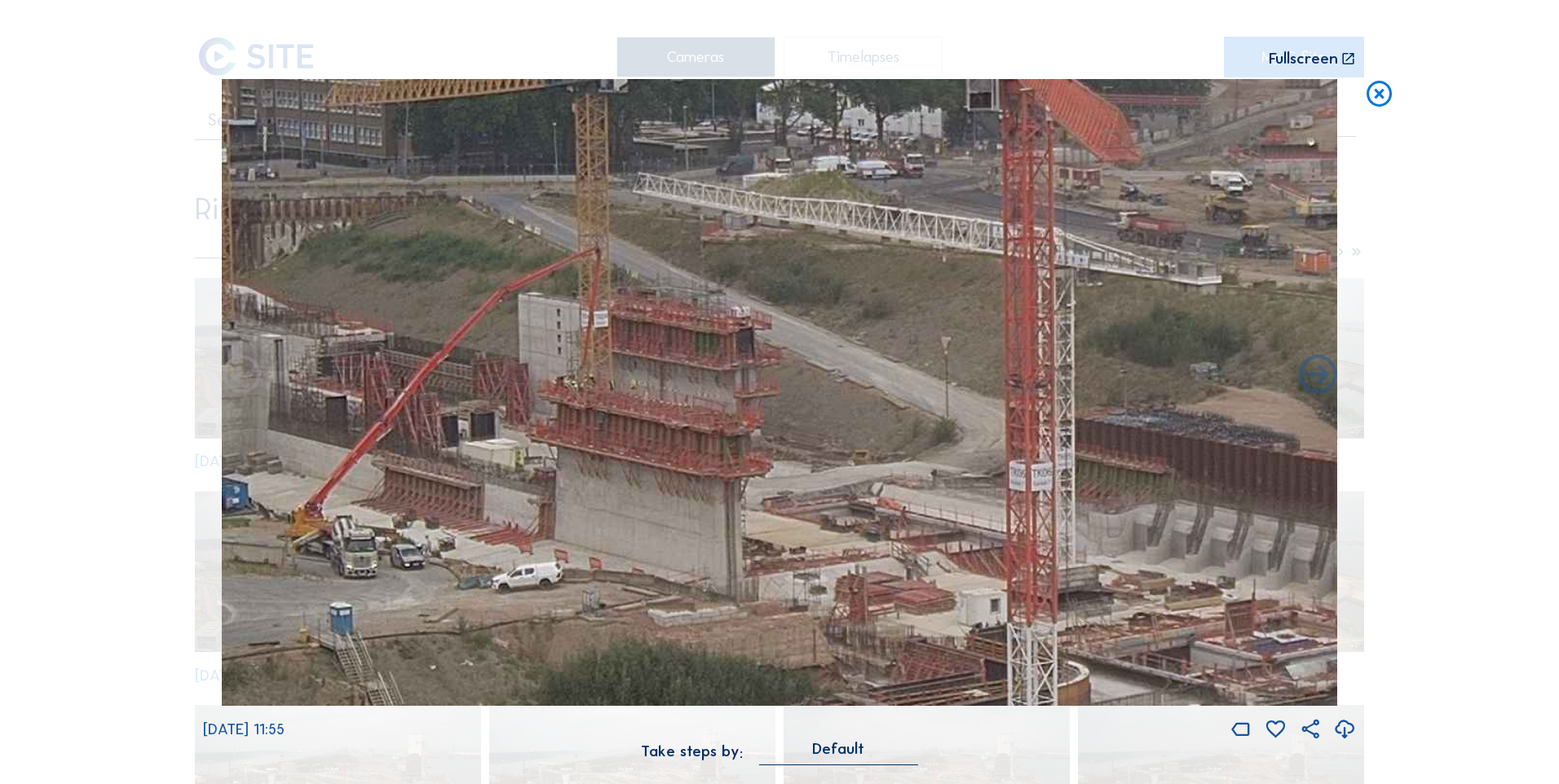 drag, startPoint x: 674, startPoint y: 278, endPoint x: 894, endPoint y: 249, distance: 221.90313 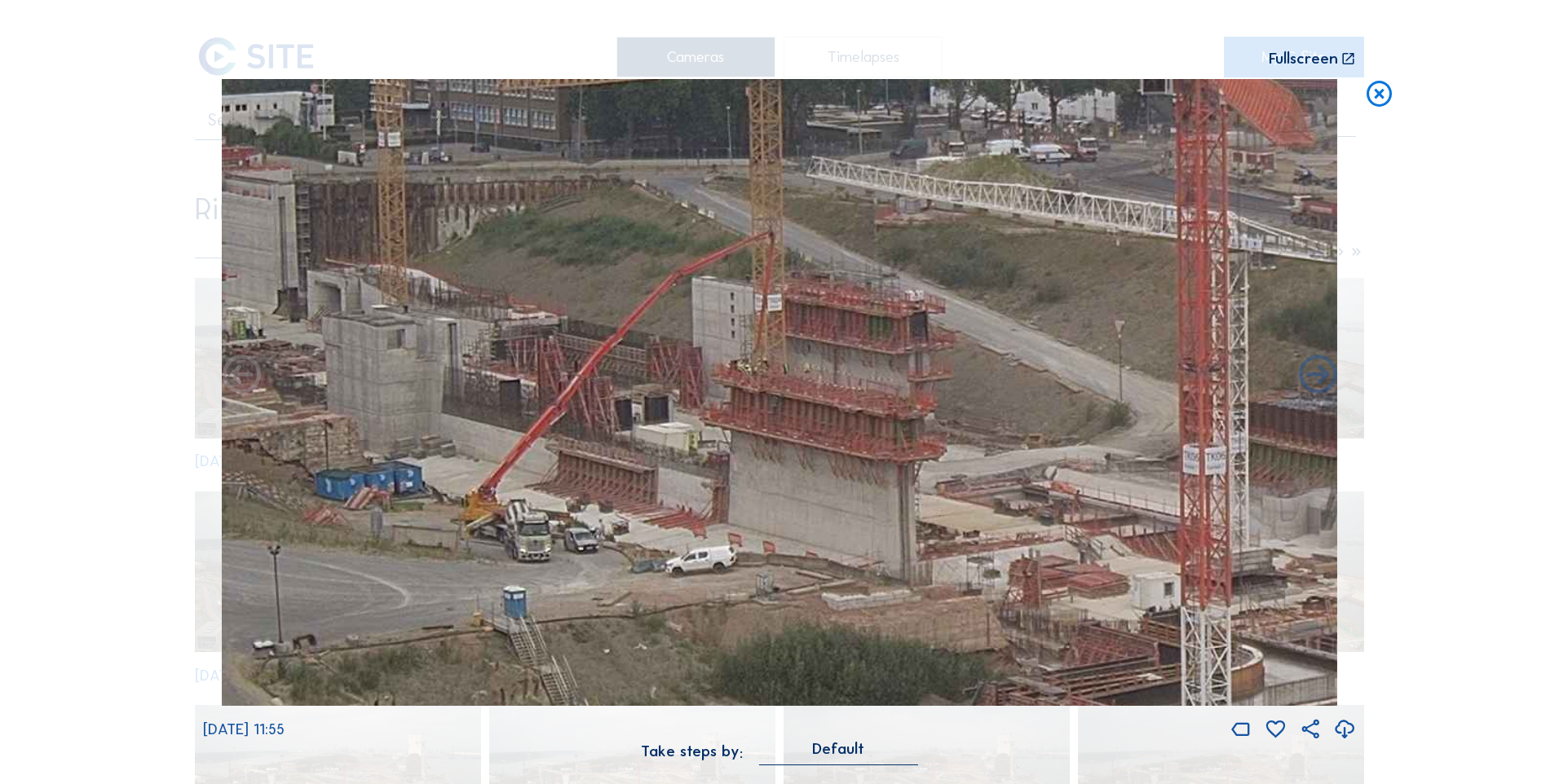 drag, startPoint x: 621, startPoint y: 329, endPoint x: 943, endPoint y: 299, distance: 323.3945 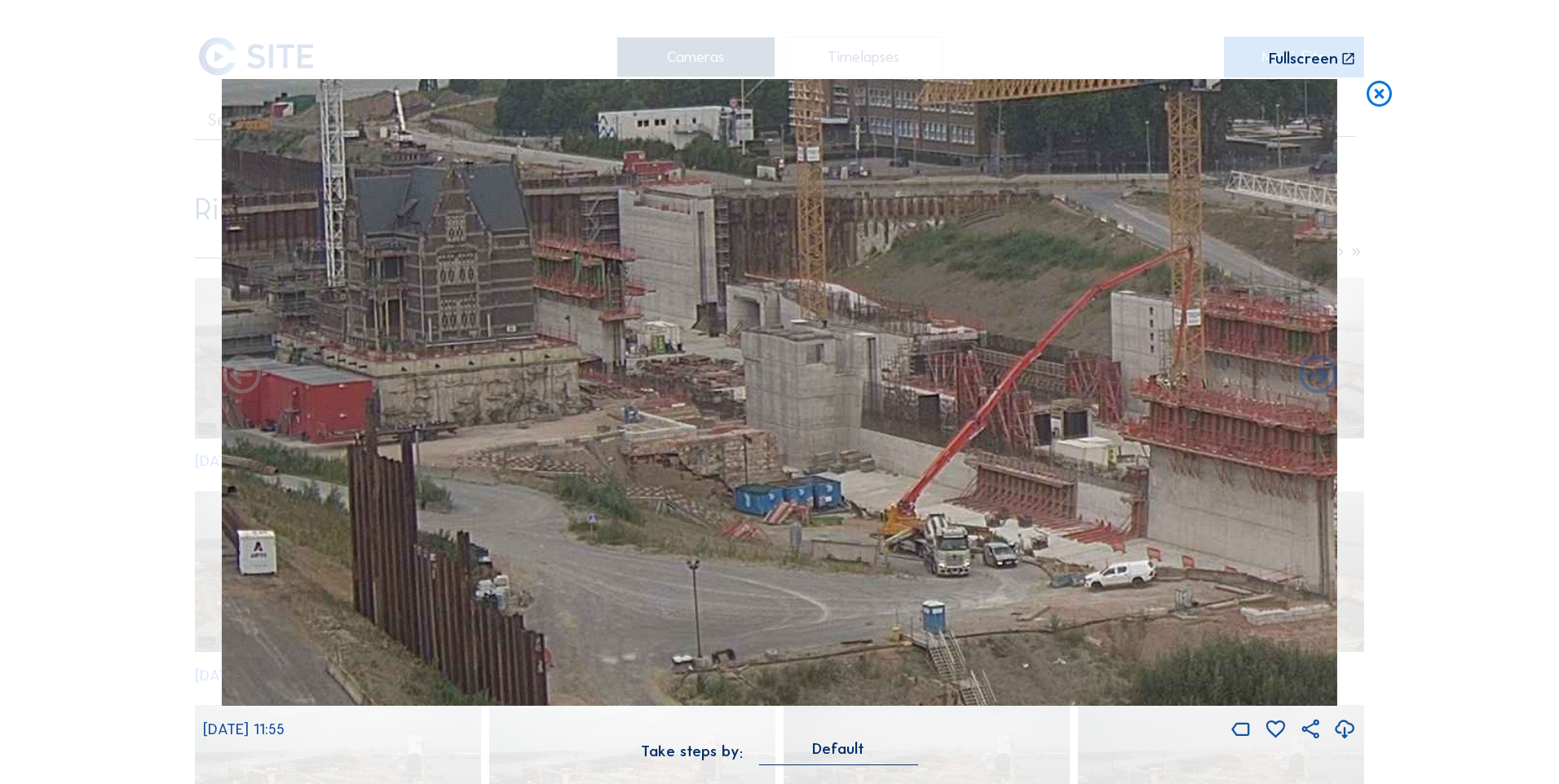 drag, startPoint x: 842, startPoint y: 231, endPoint x: 1076, endPoint y: 297, distance: 243.1296 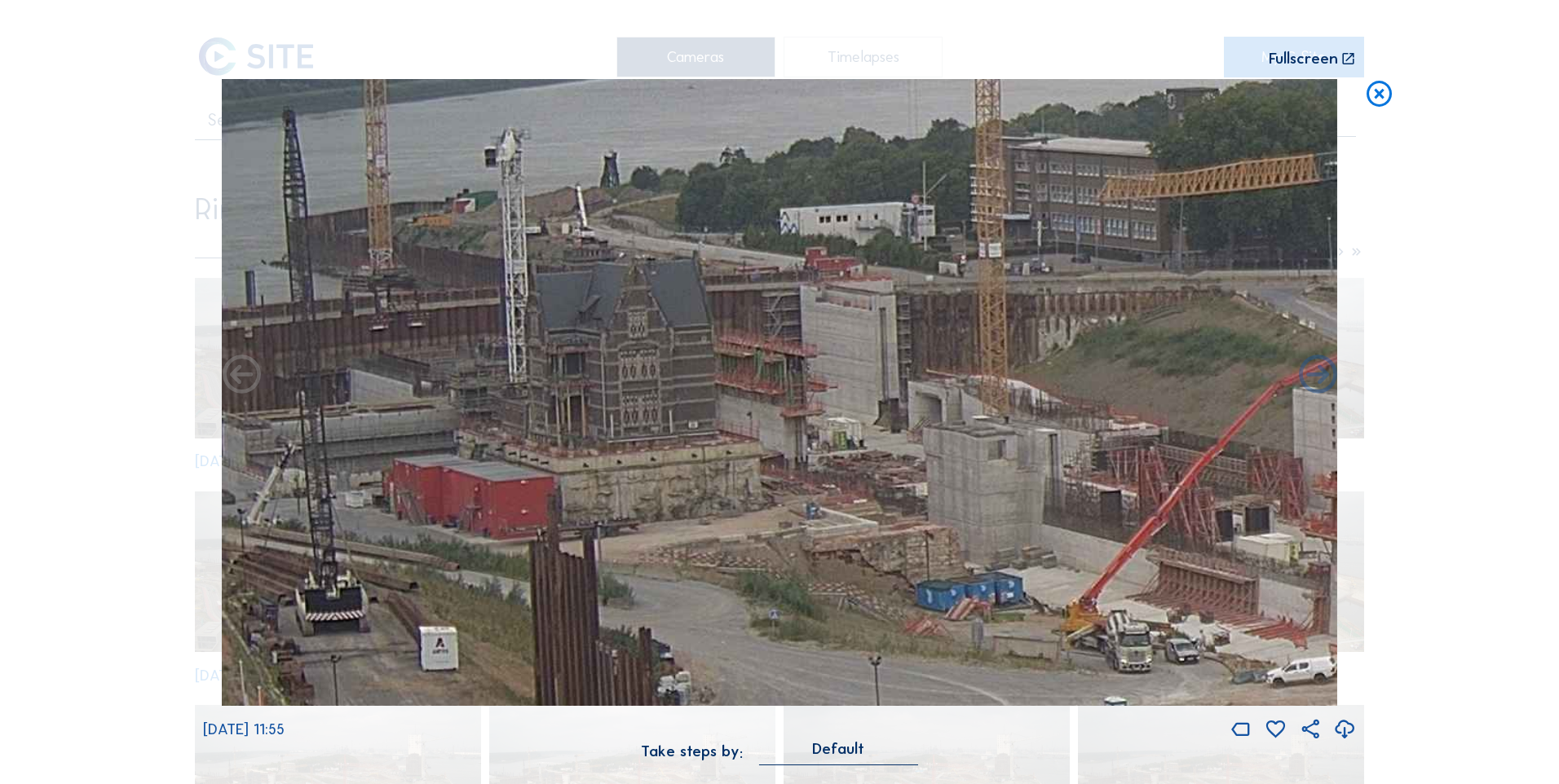 drag, startPoint x: 780, startPoint y: 266, endPoint x: 1014, endPoint y: 398, distance: 268.66336 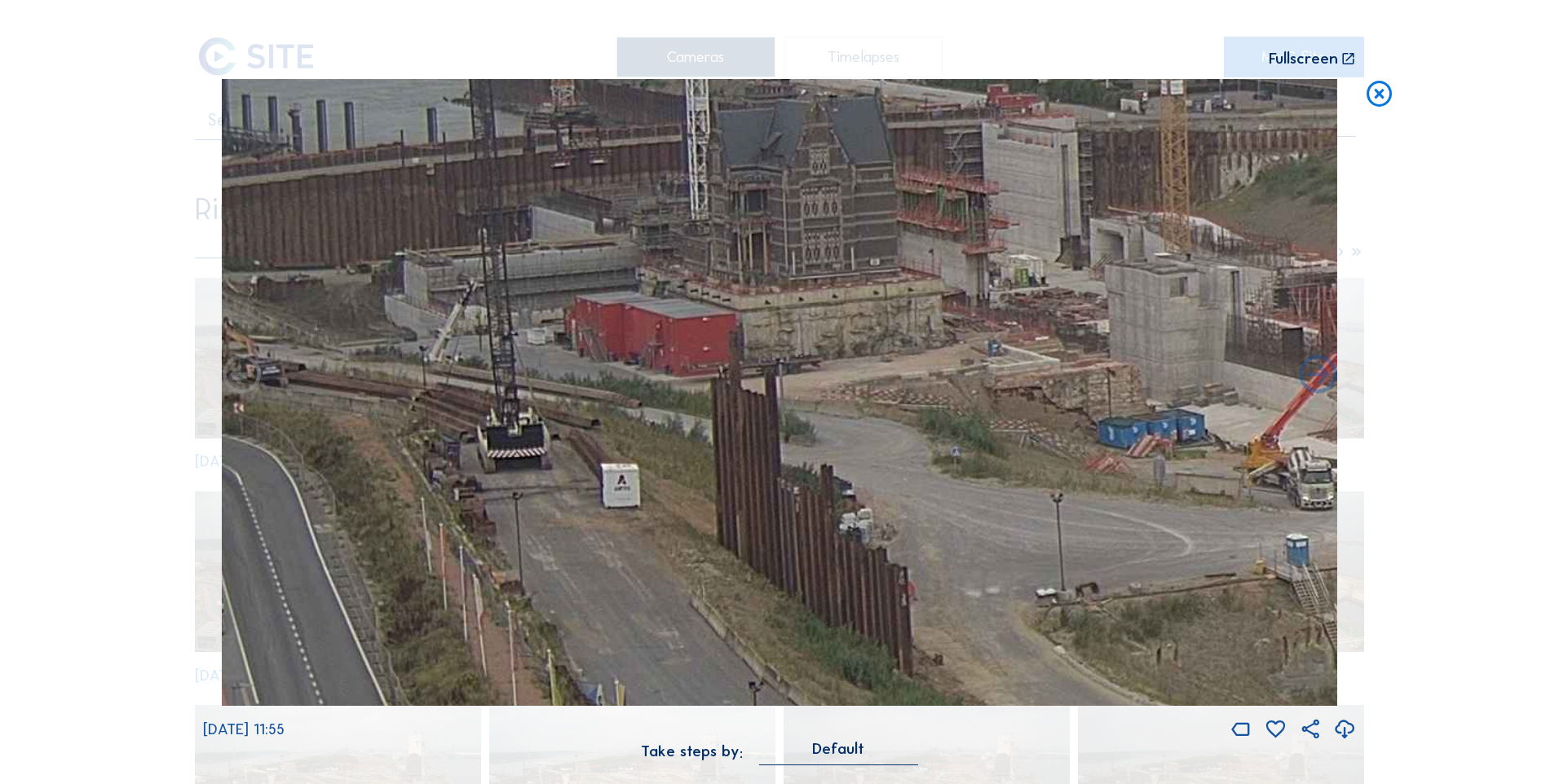 drag, startPoint x: 796, startPoint y: 385, endPoint x: 925, endPoint y: 187, distance: 236.31547 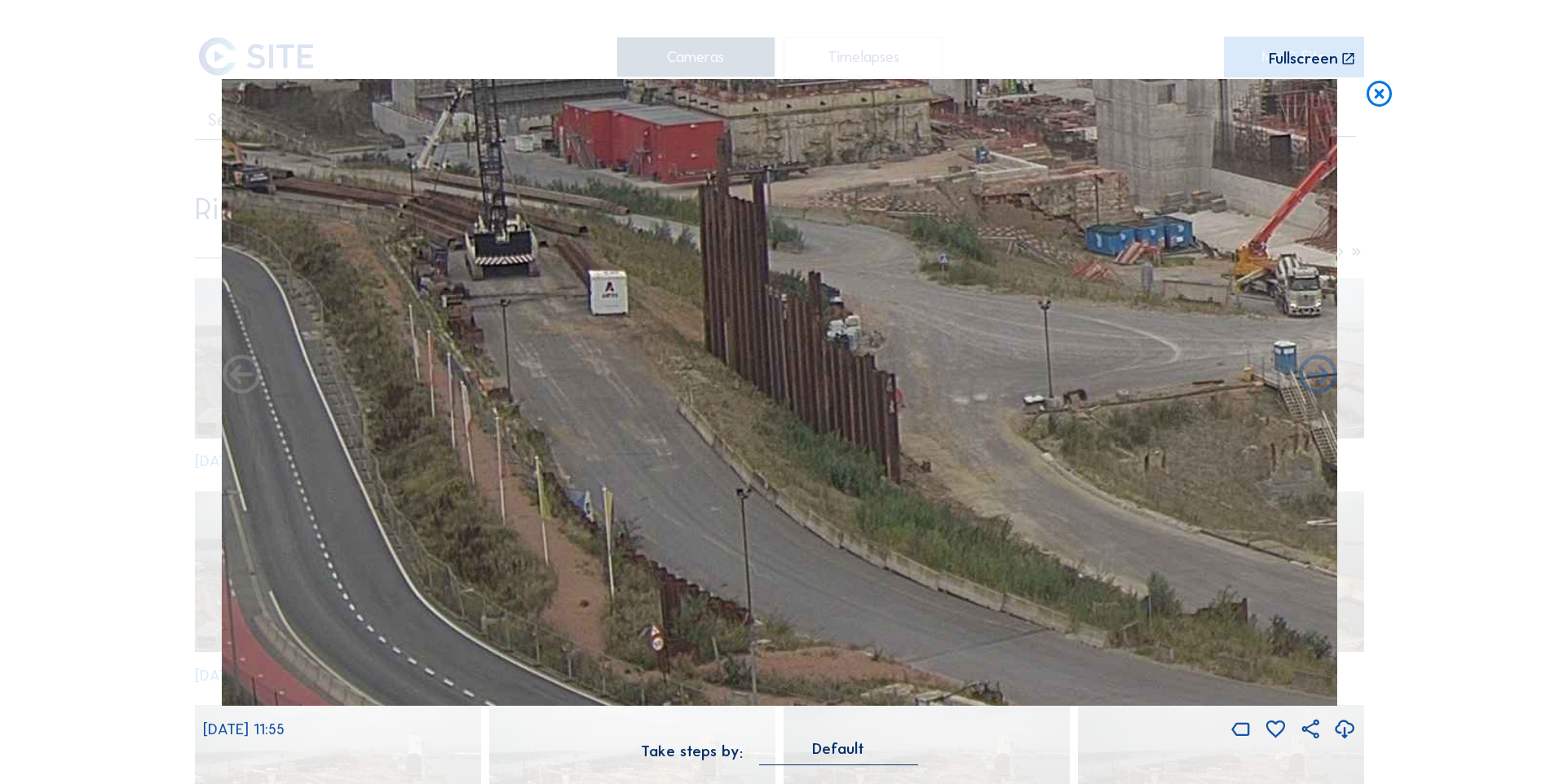 drag, startPoint x: 651, startPoint y: 588, endPoint x: 638, endPoint y: 394, distance: 194.43508 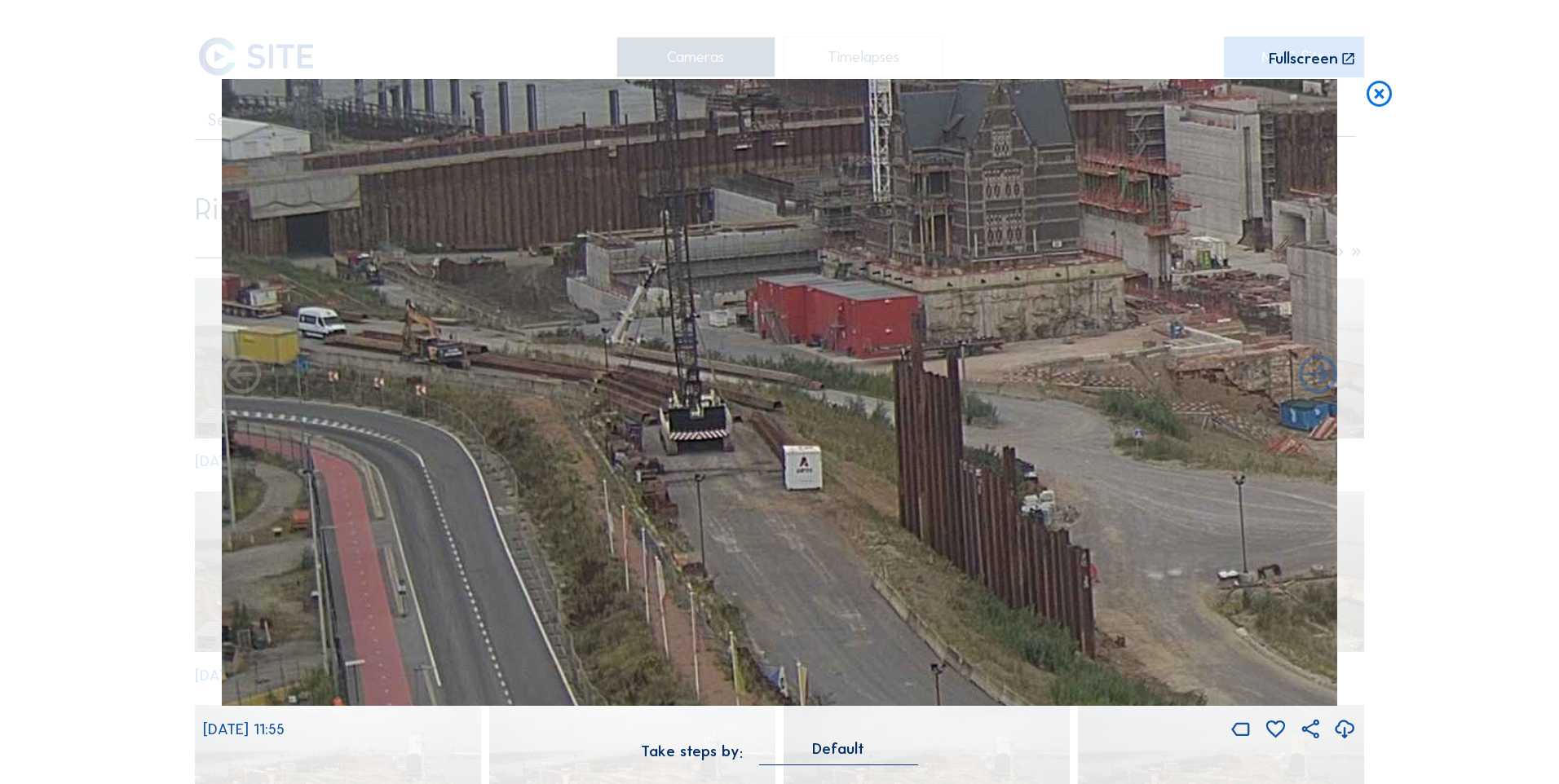 drag, startPoint x: 581, startPoint y: 314, endPoint x: 1037, endPoint y: 491, distance: 489.1472 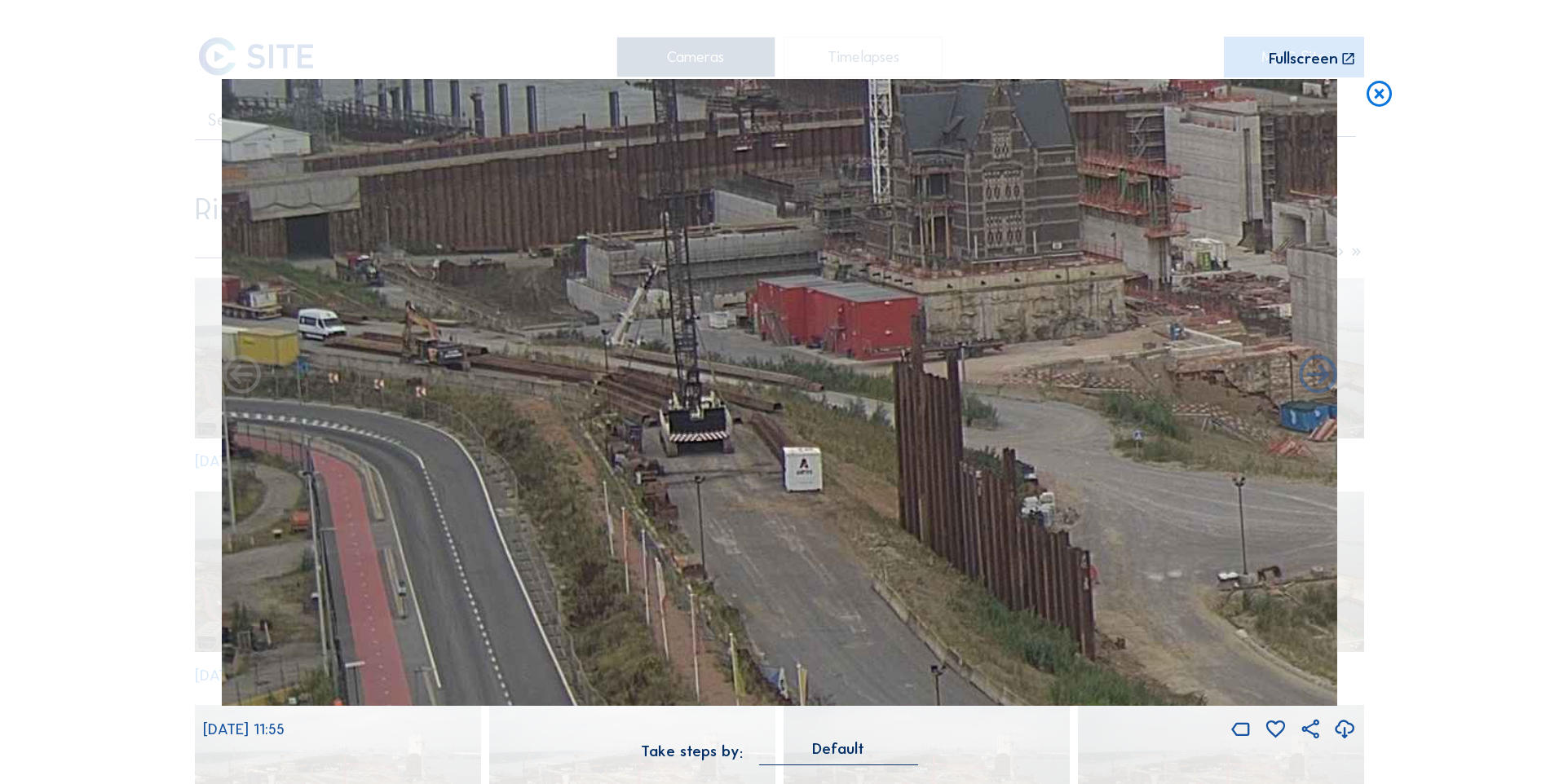click at bounding box center (241, 376) 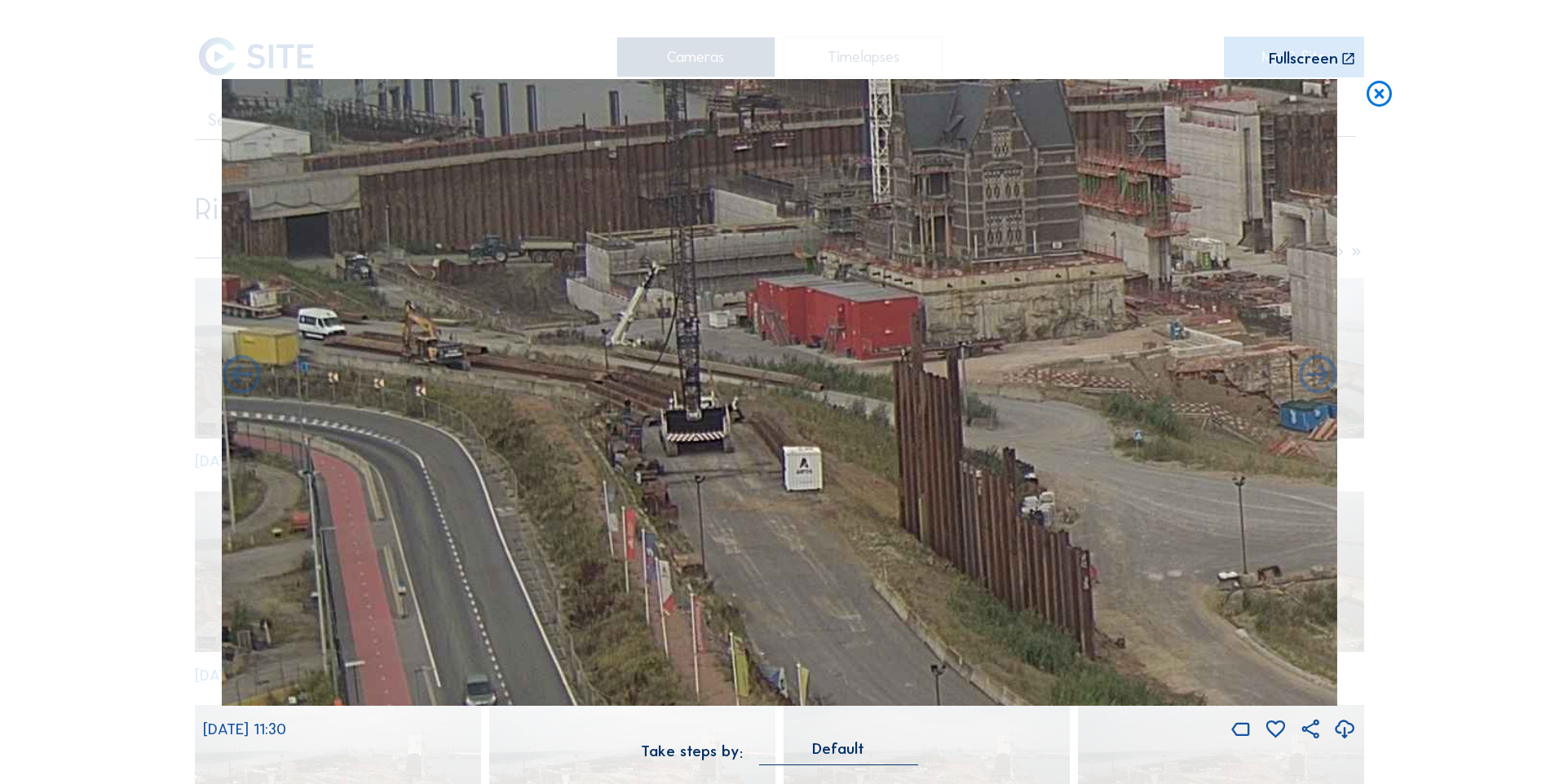 click at bounding box center [1380, 95] 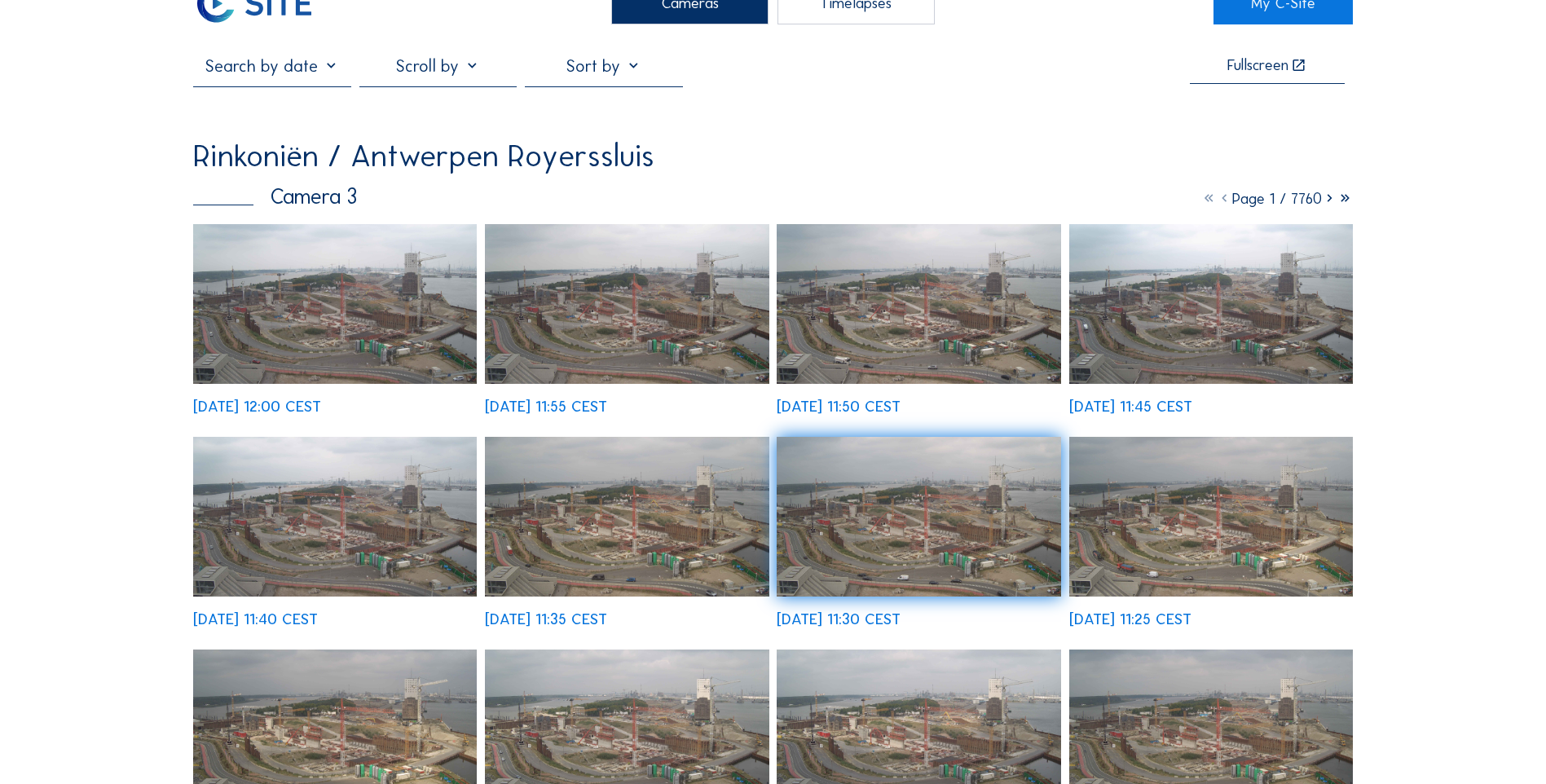 scroll, scrollTop: 0, scrollLeft: 0, axis: both 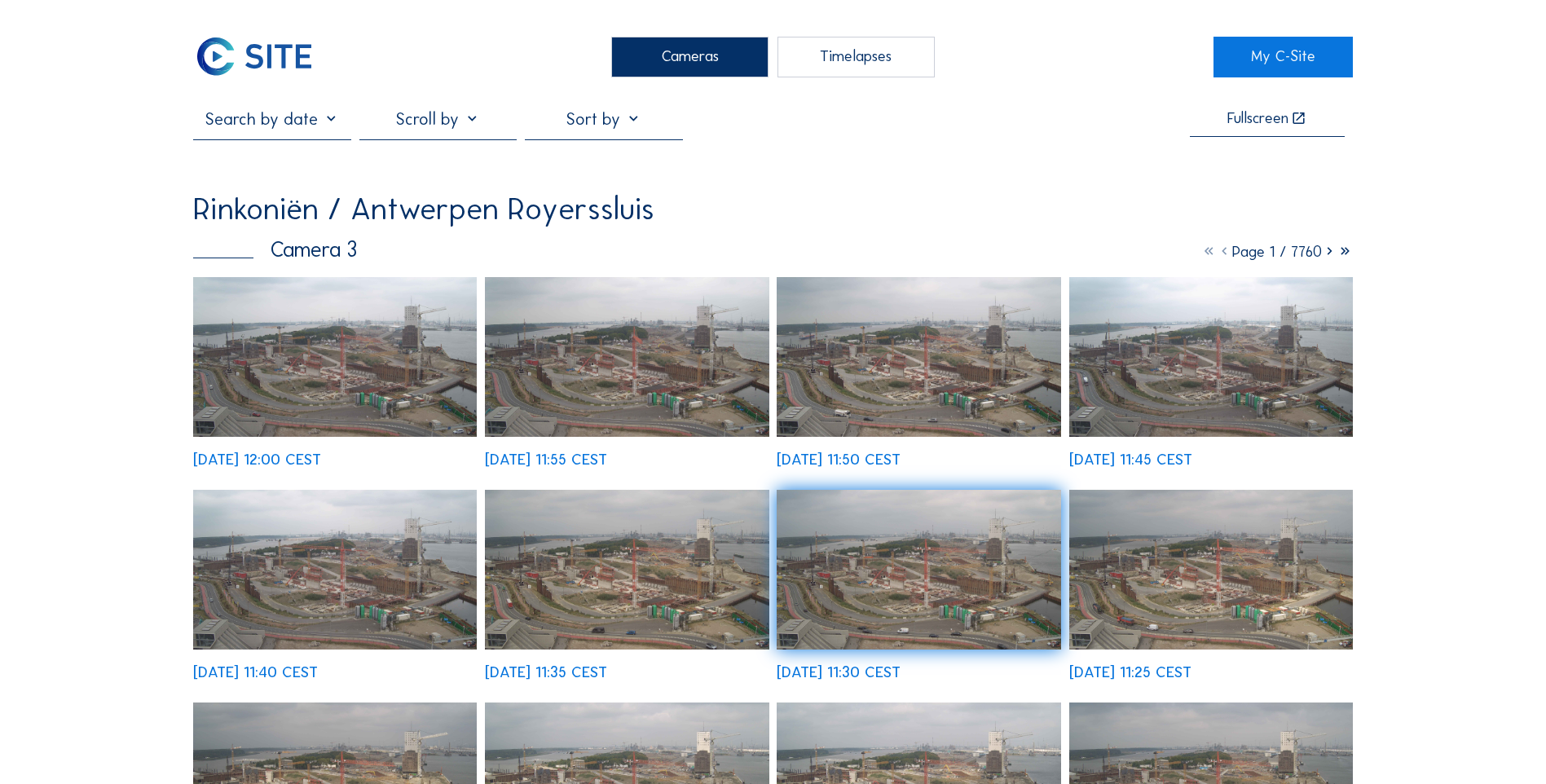 click at bounding box center [253, 57] 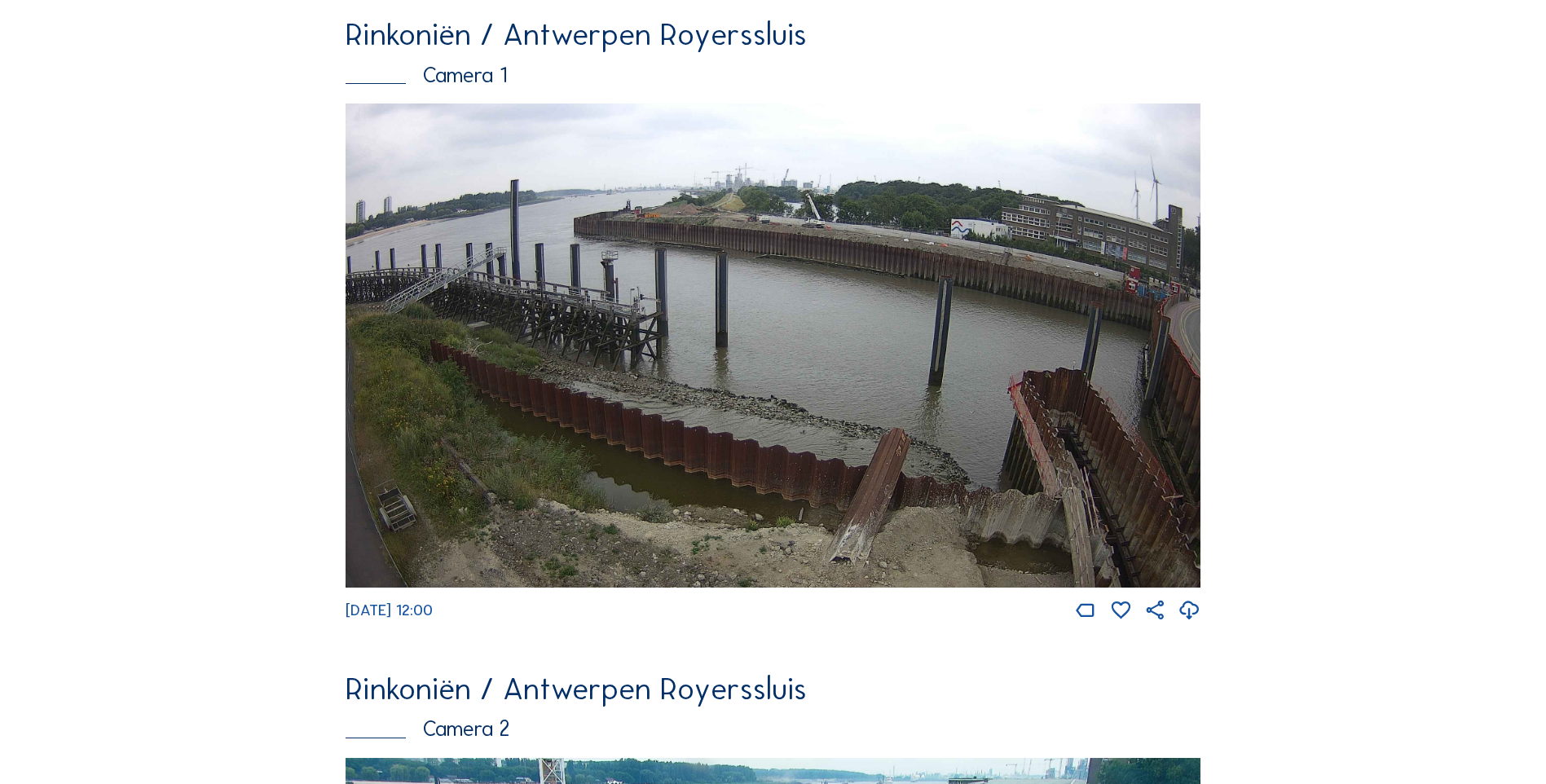 scroll, scrollTop: 652, scrollLeft: 0, axis: vertical 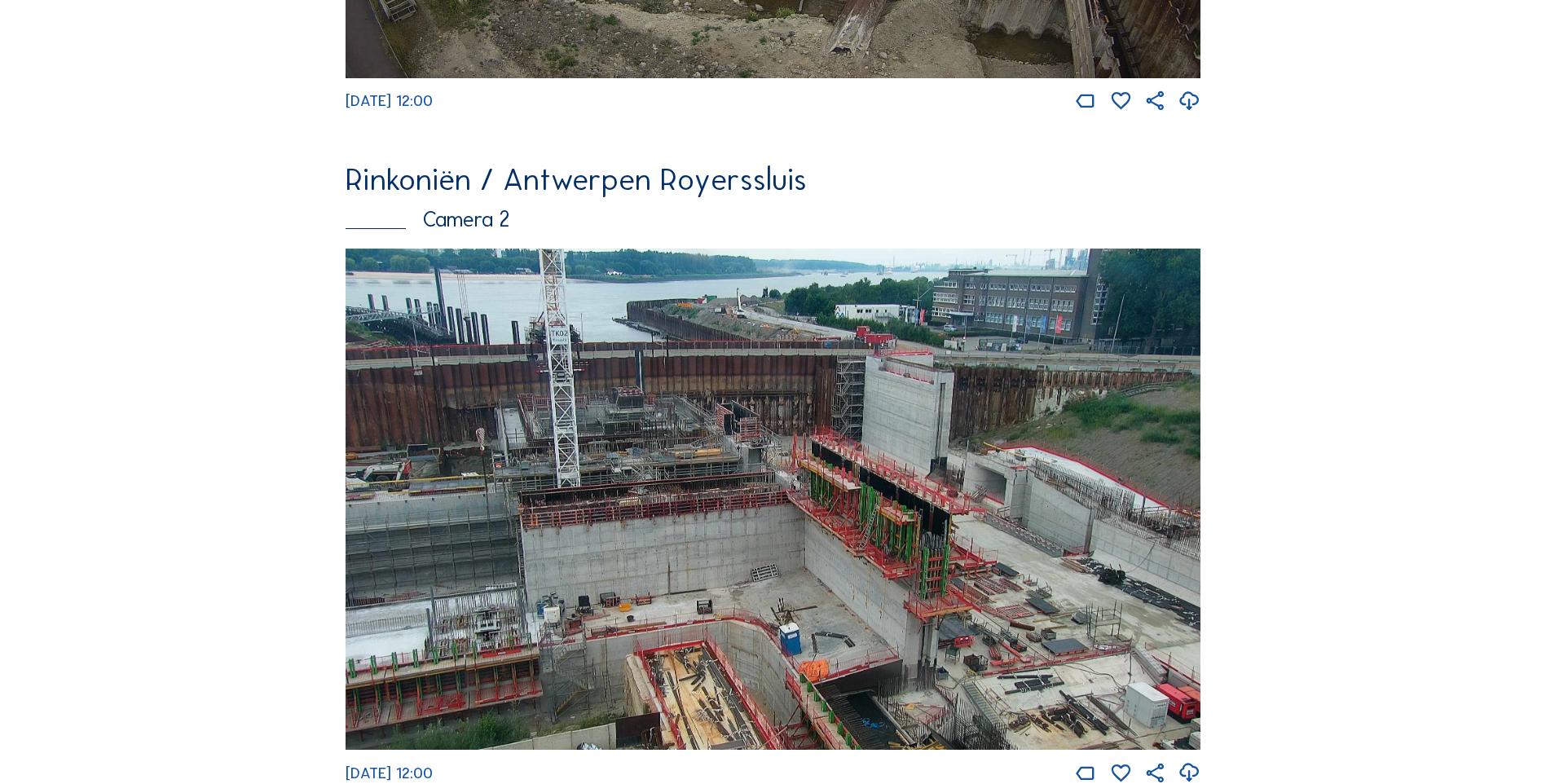 click at bounding box center [773, 499] 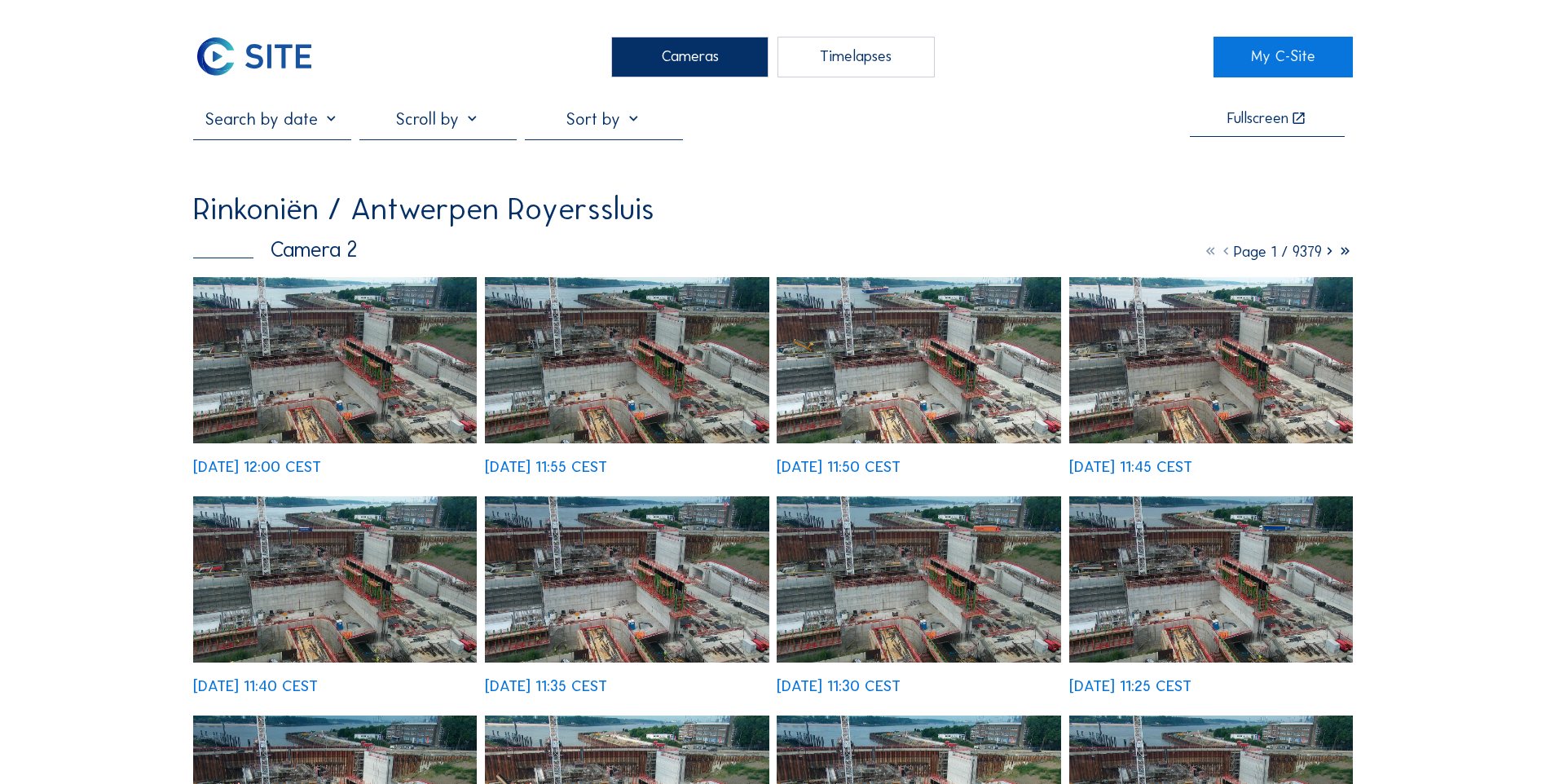 click at bounding box center [335, 360] 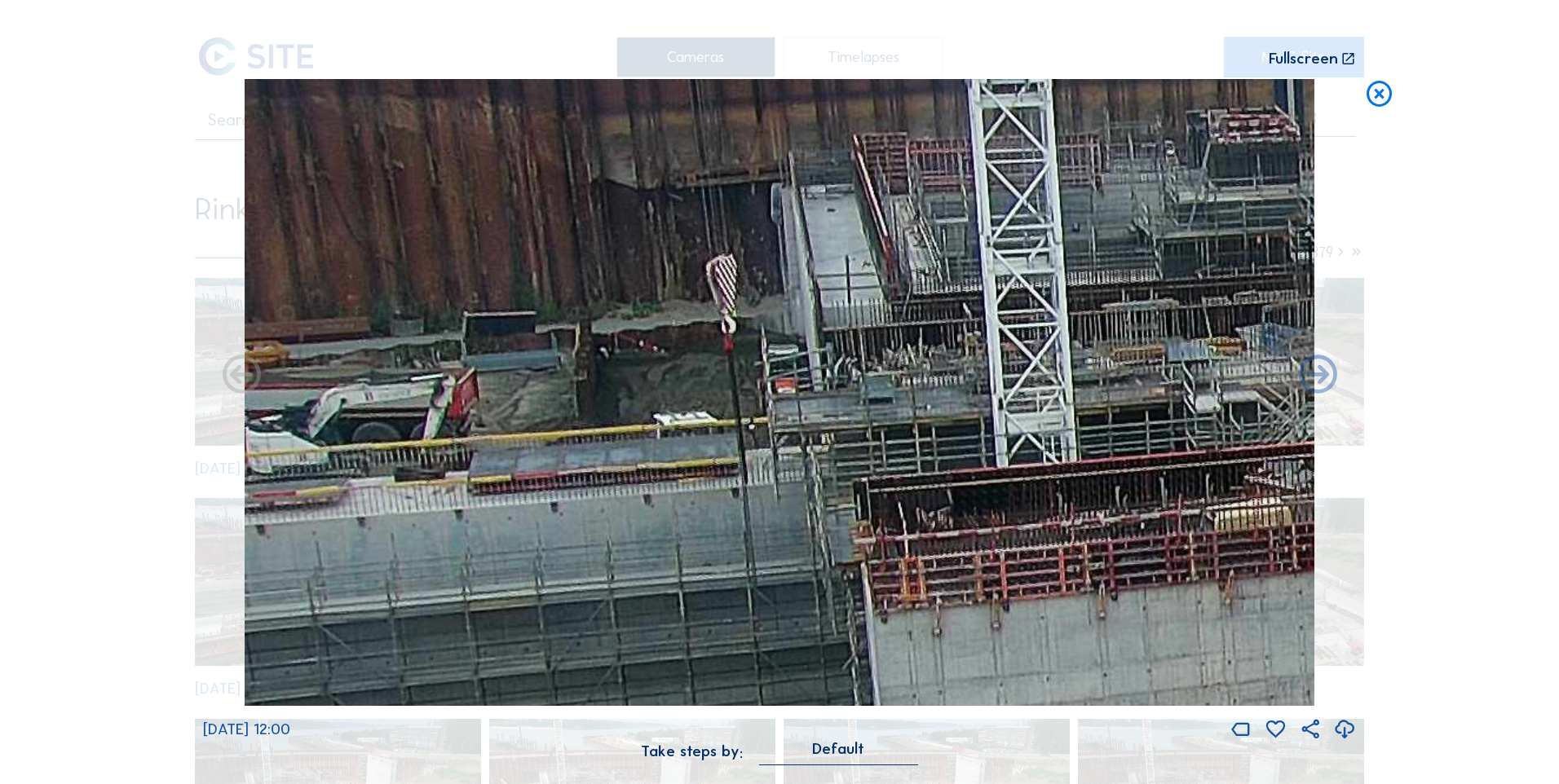 drag, startPoint x: 440, startPoint y: 346, endPoint x: 867, endPoint y: 336, distance: 427.11708 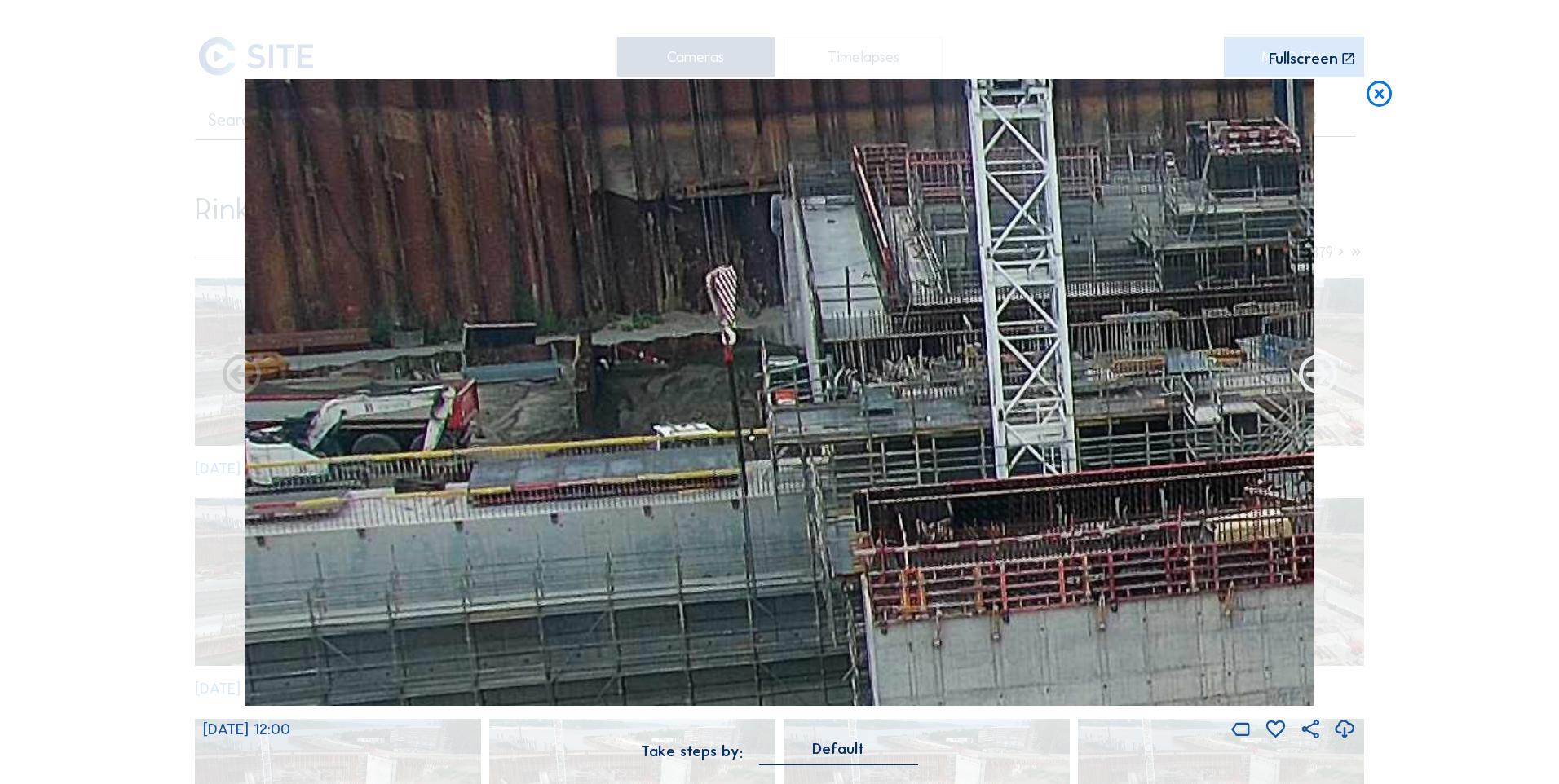 click at bounding box center (1318, 376) 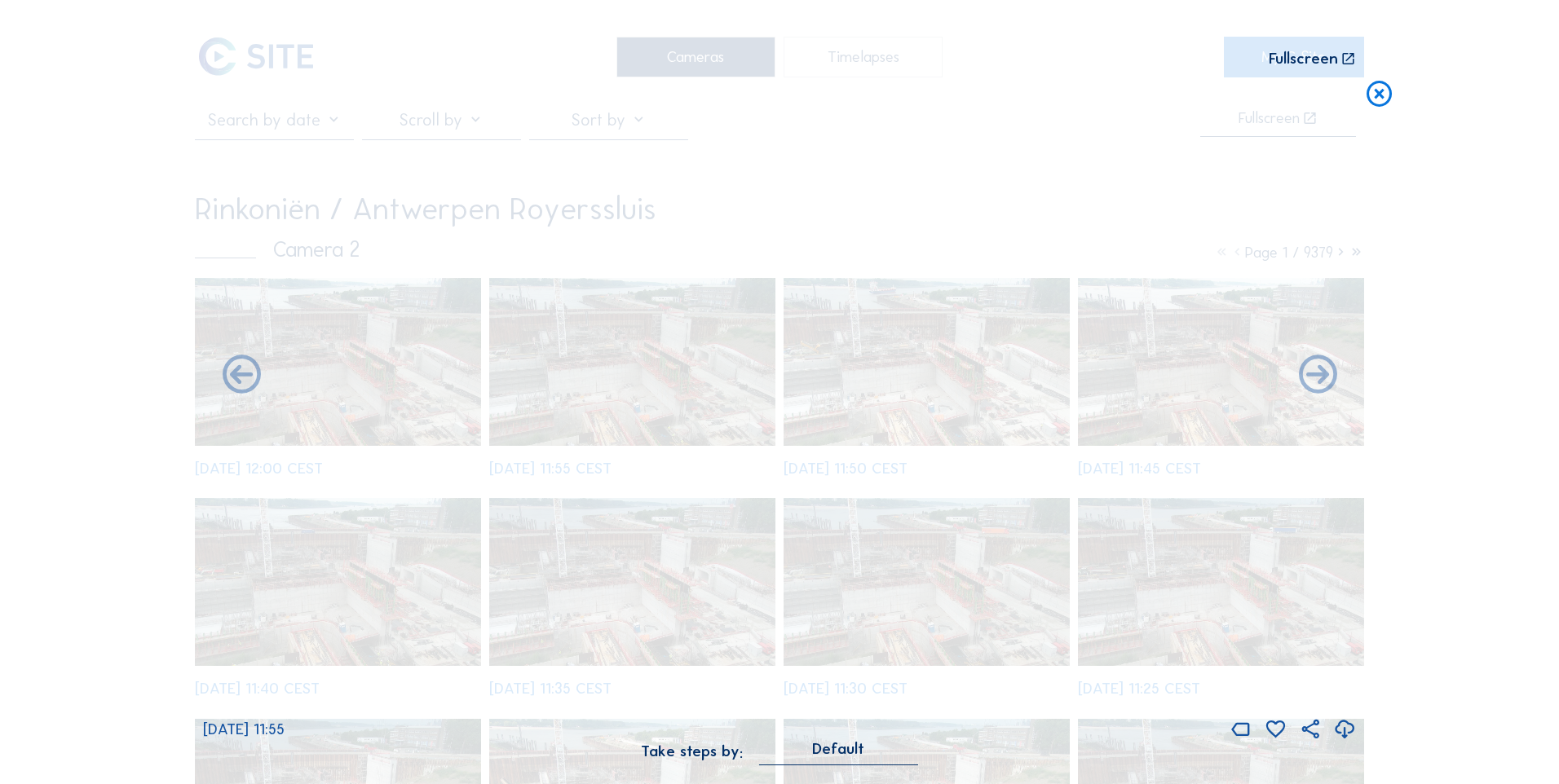 click at bounding box center [1318, 376] 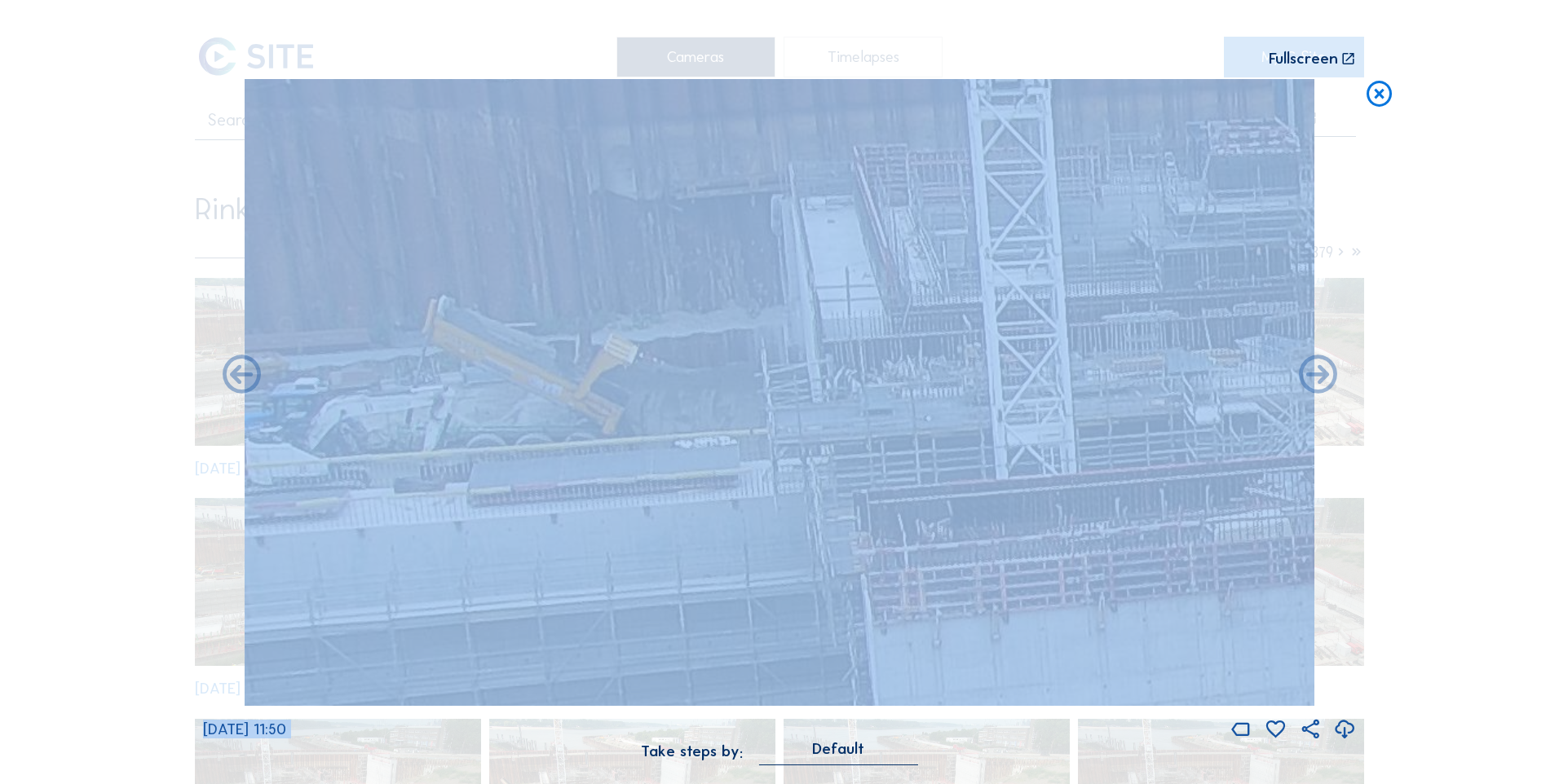 click at bounding box center (1318, 376) 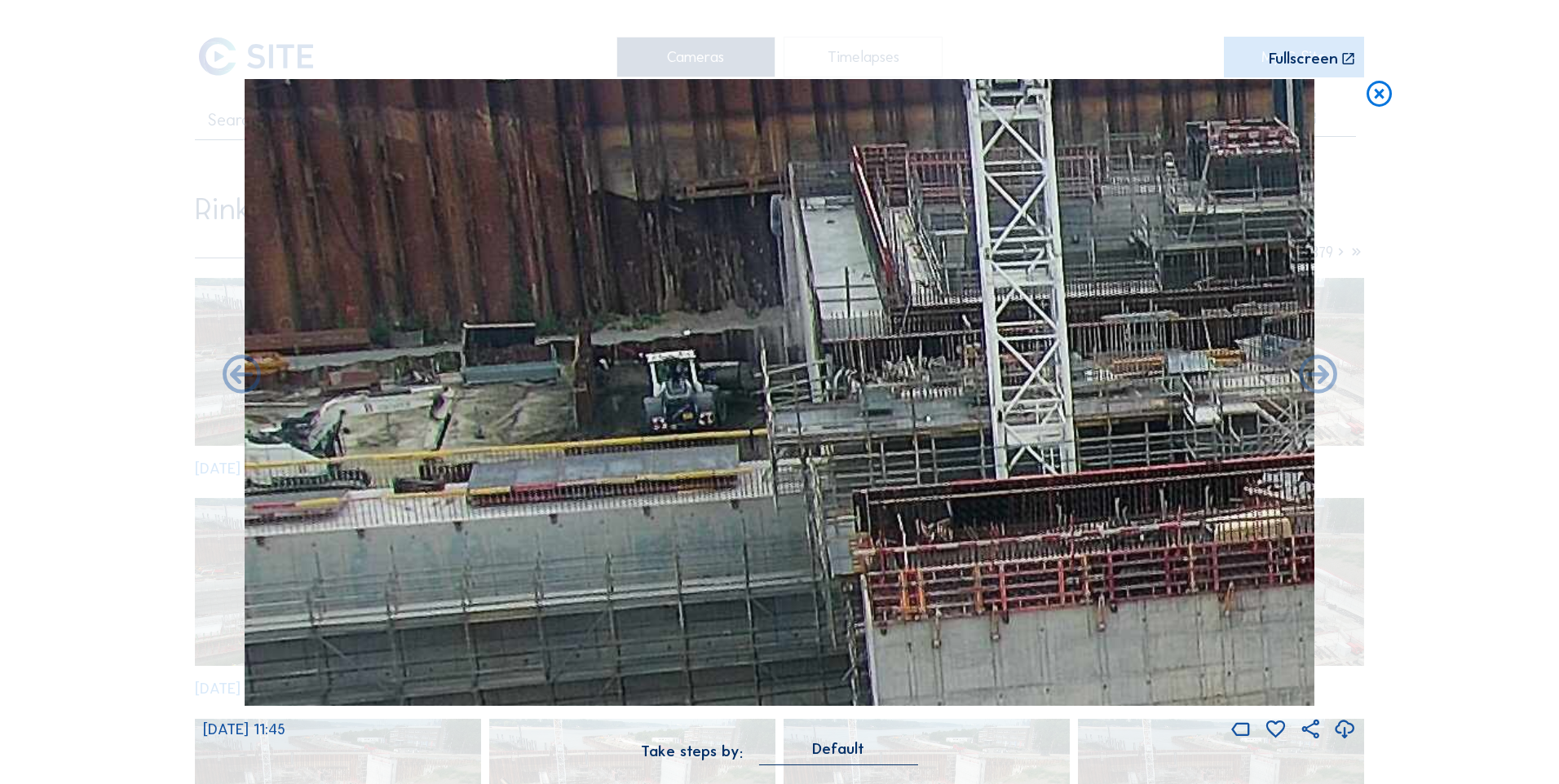 click at bounding box center [780, 393] 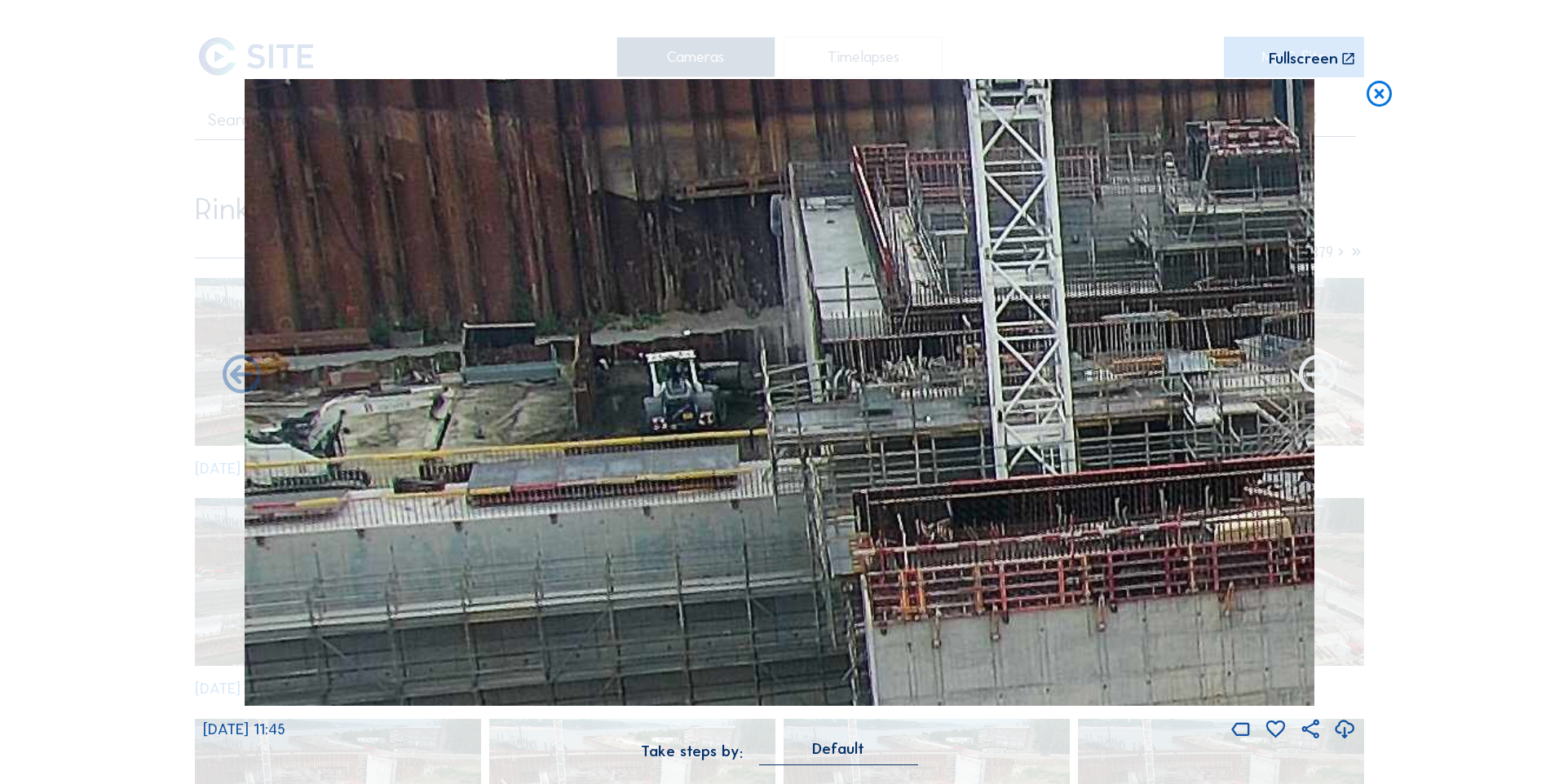 click at bounding box center (1318, 376) 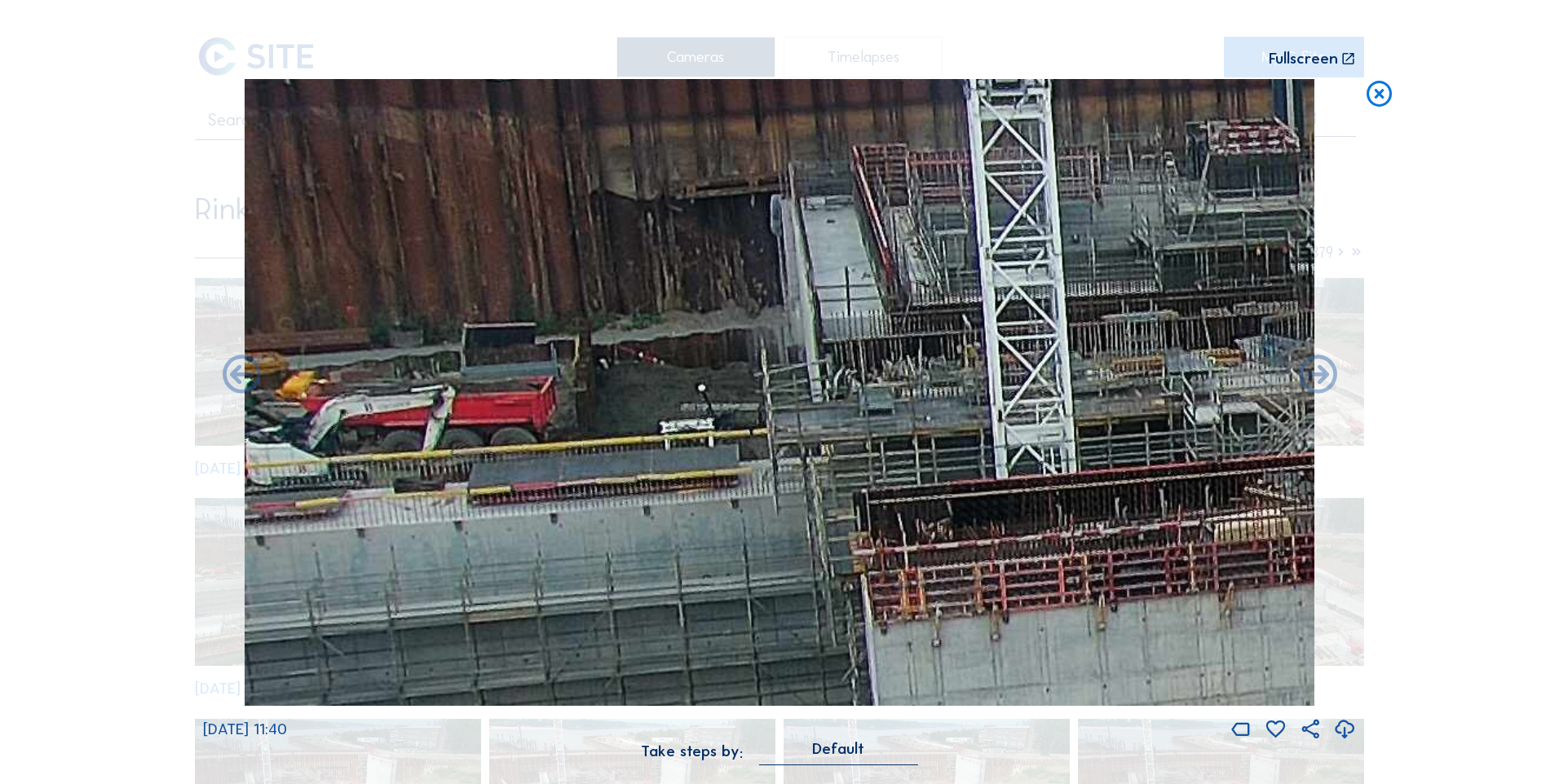 click at bounding box center (1318, 376) 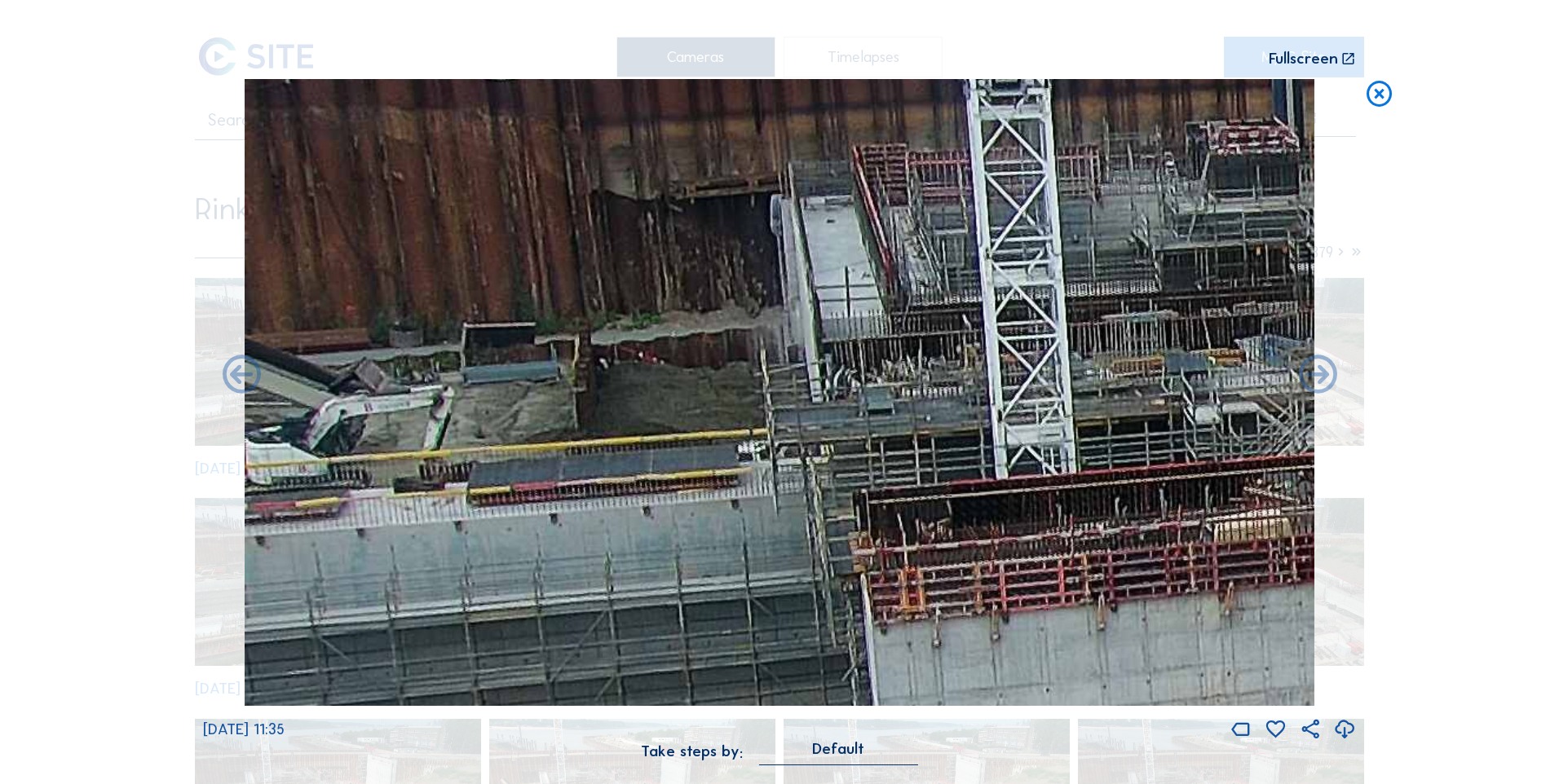 click at bounding box center (1318, 376) 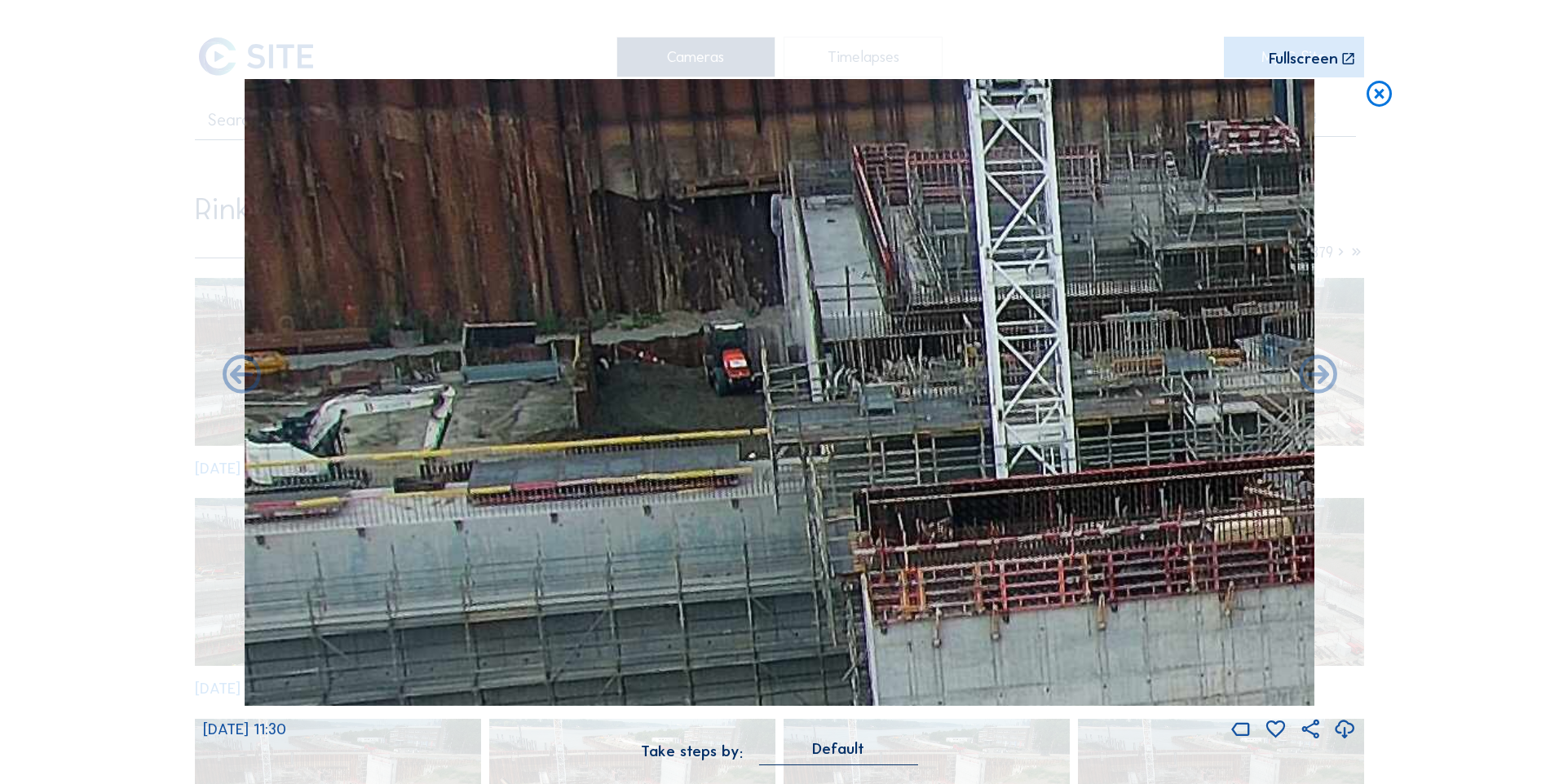 click at bounding box center [1318, 376] 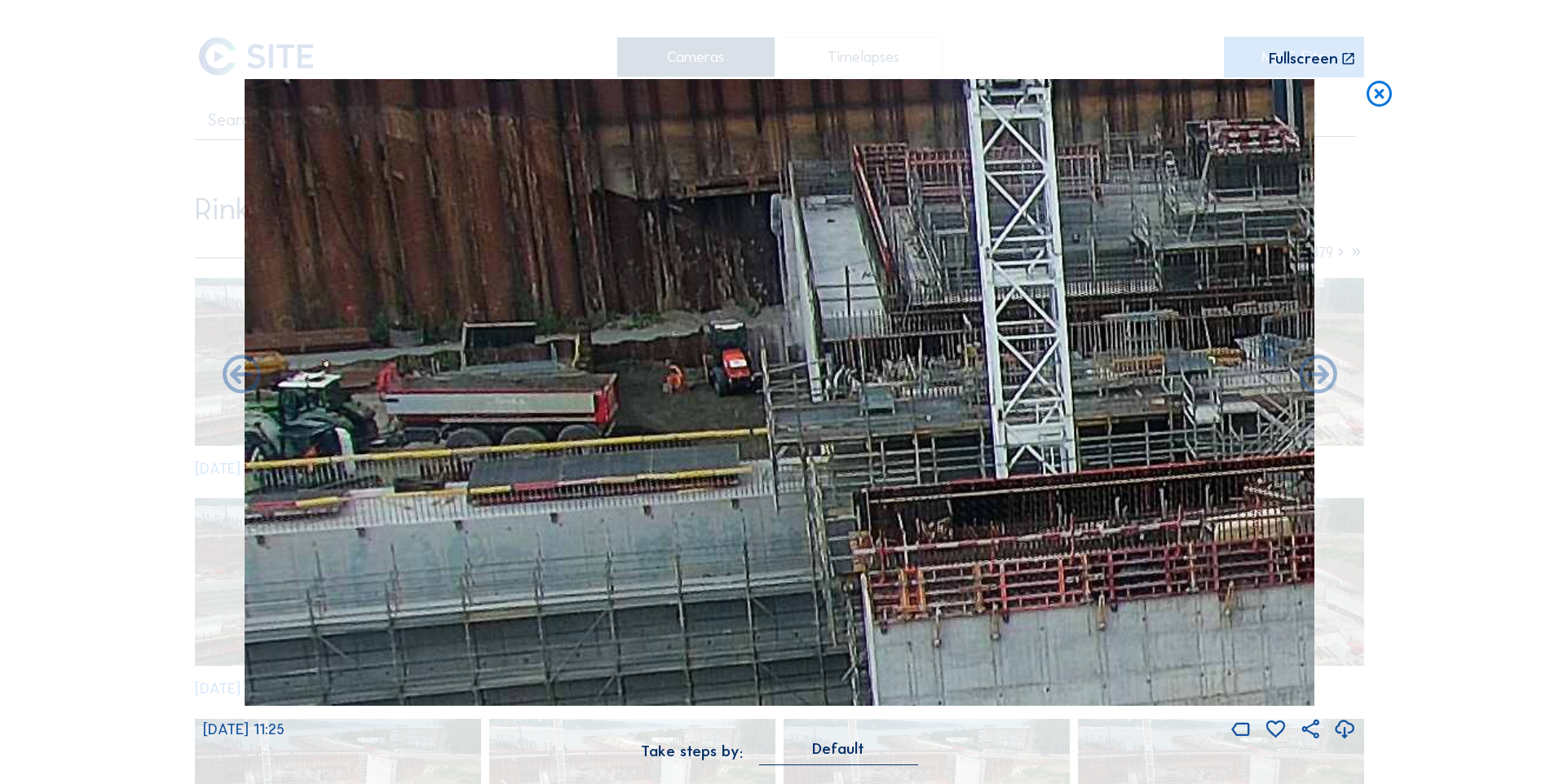 click at bounding box center [1318, 376] 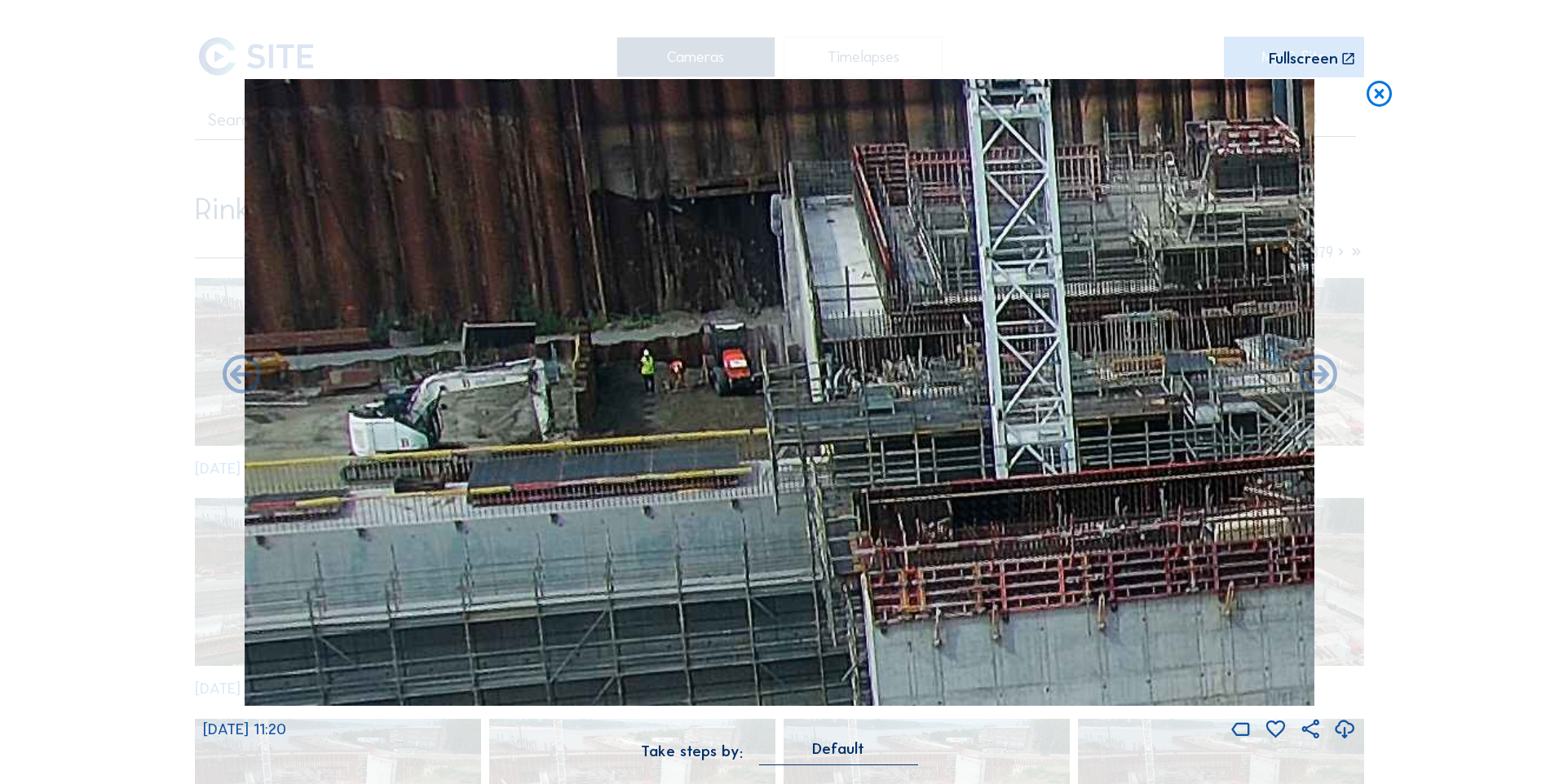 click at bounding box center [1318, 376] 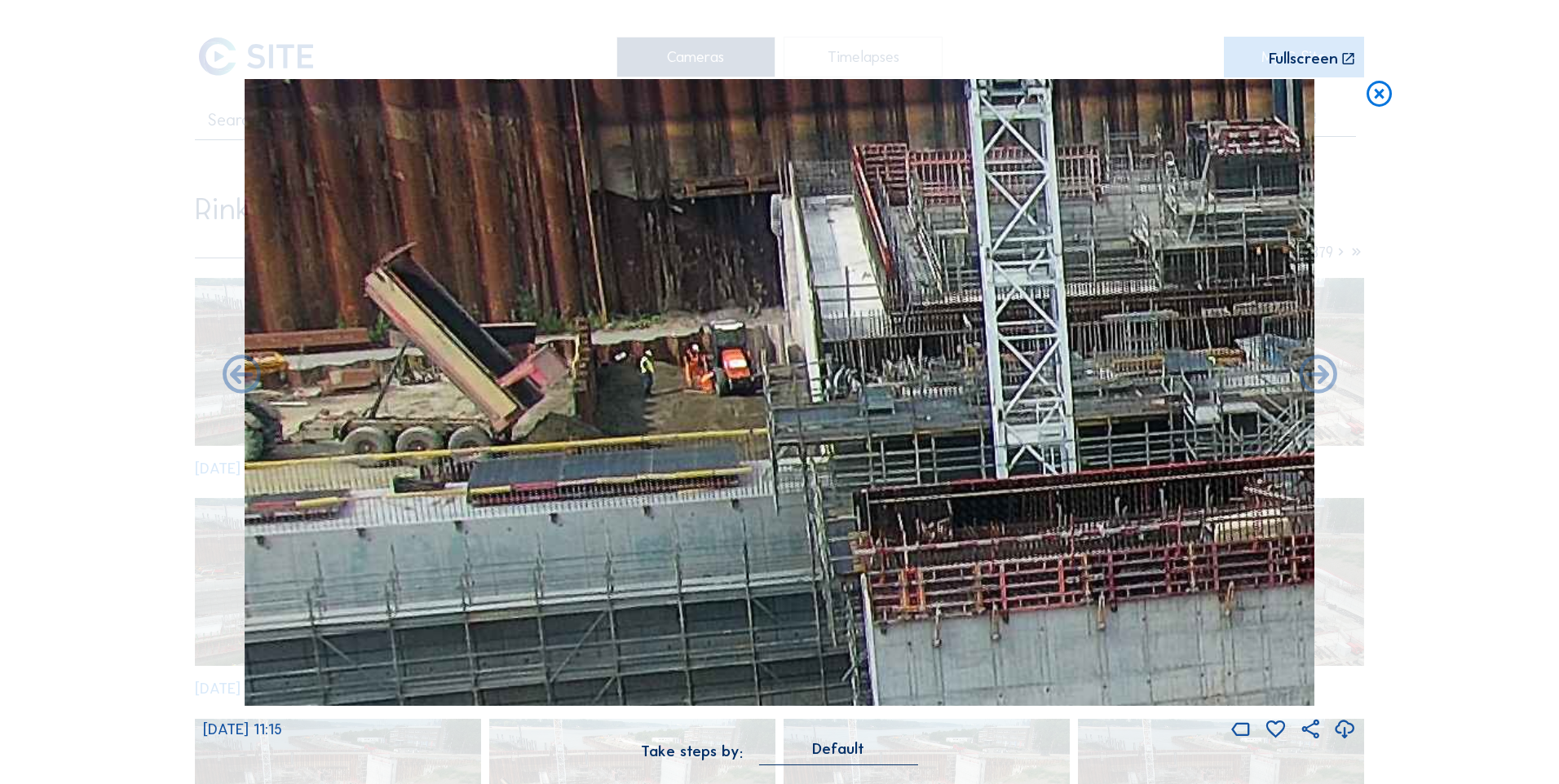 click at bounding box center [1318, 376] 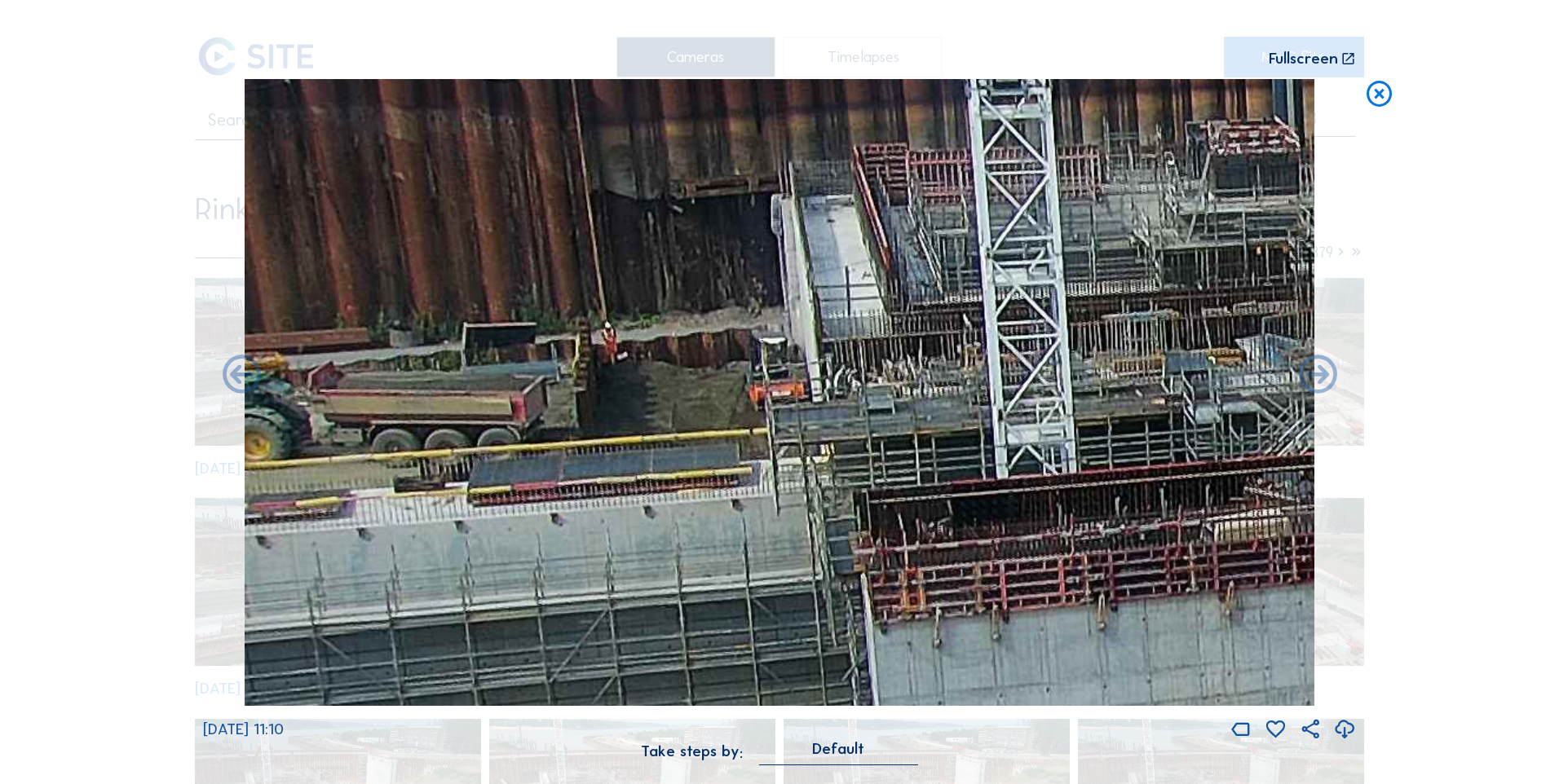click at bounding box center [1318, 376] 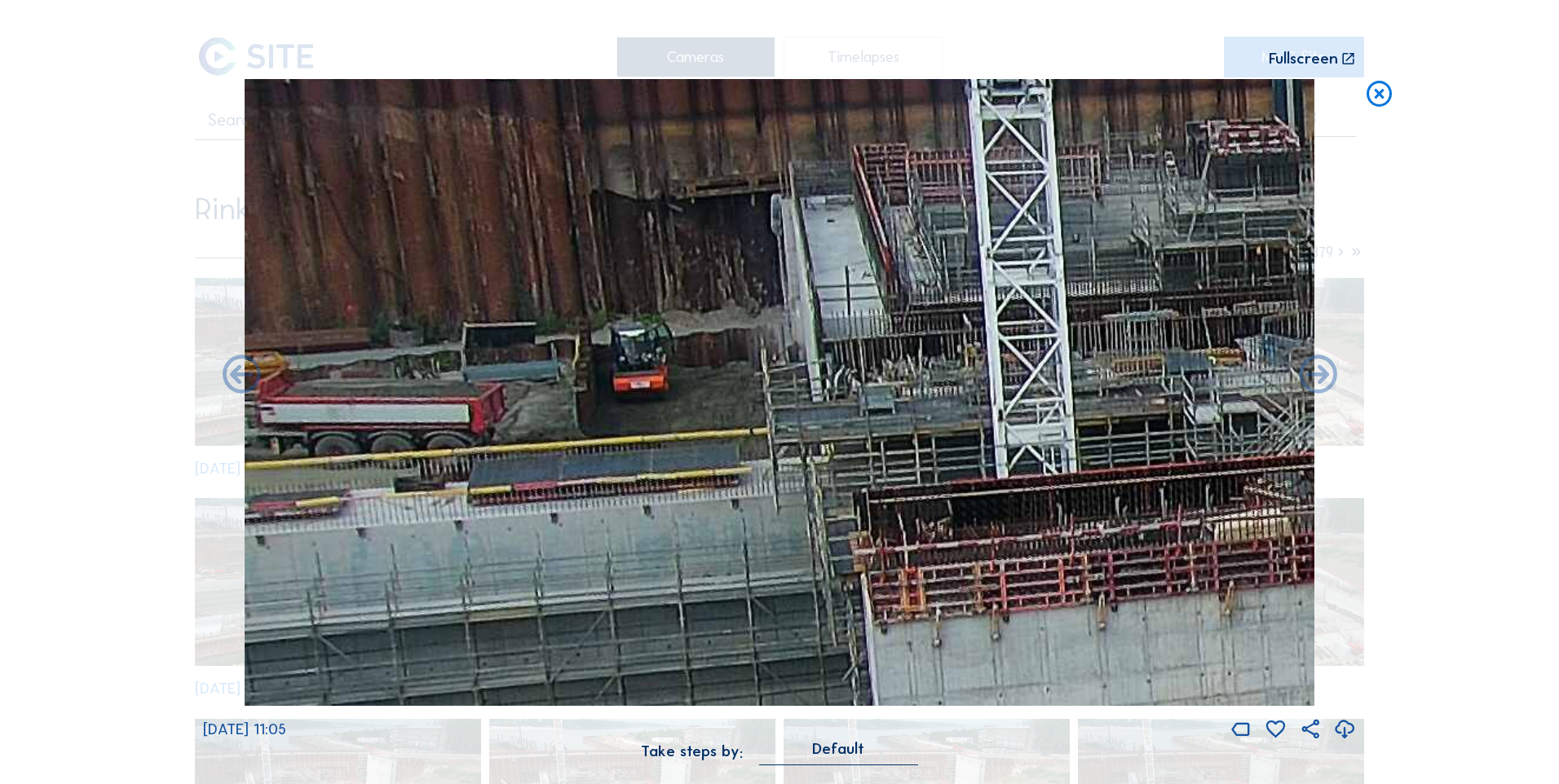 click at bounding box center (1318, 376) 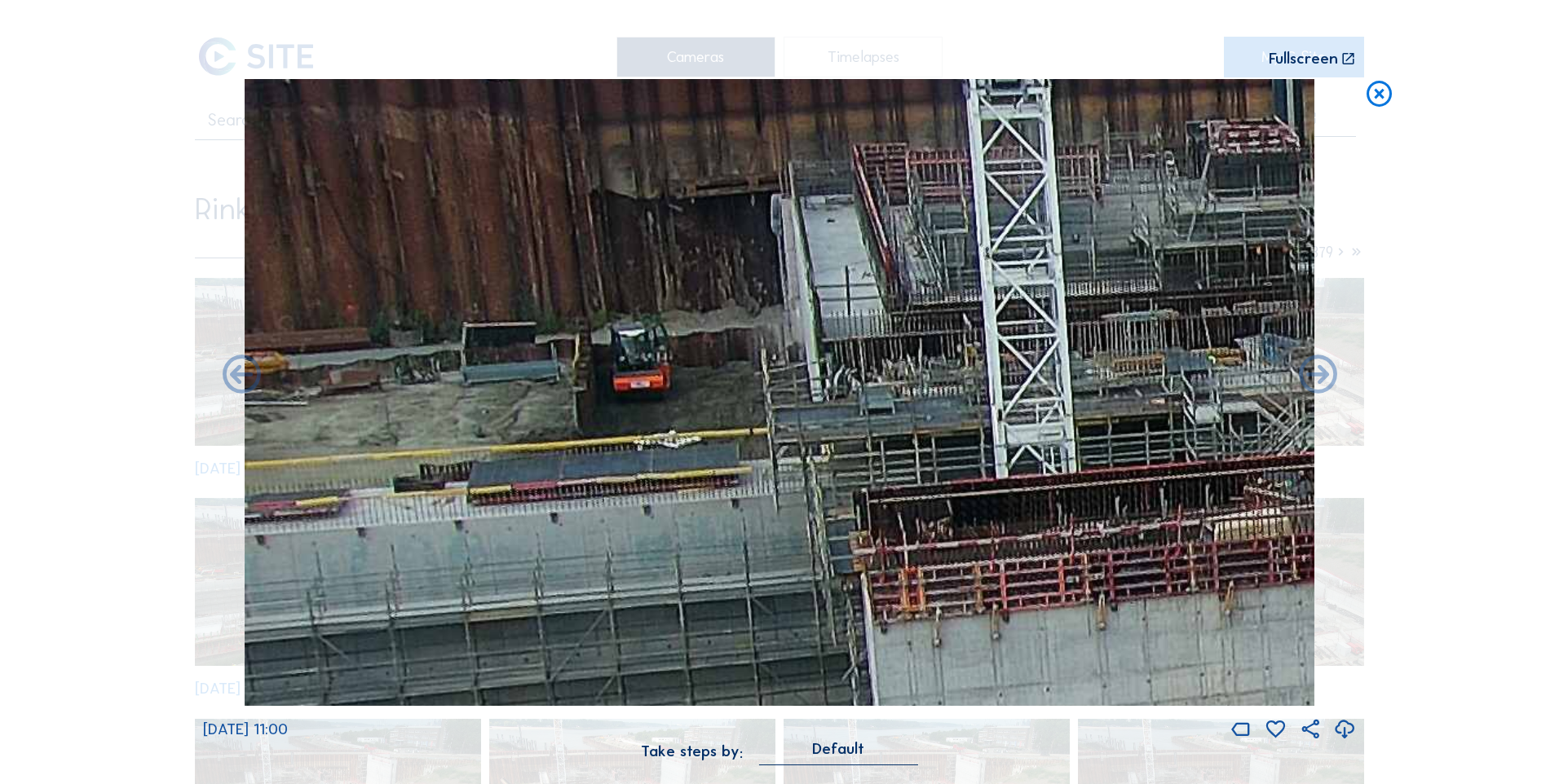 click at bounding box center [1318, 376] 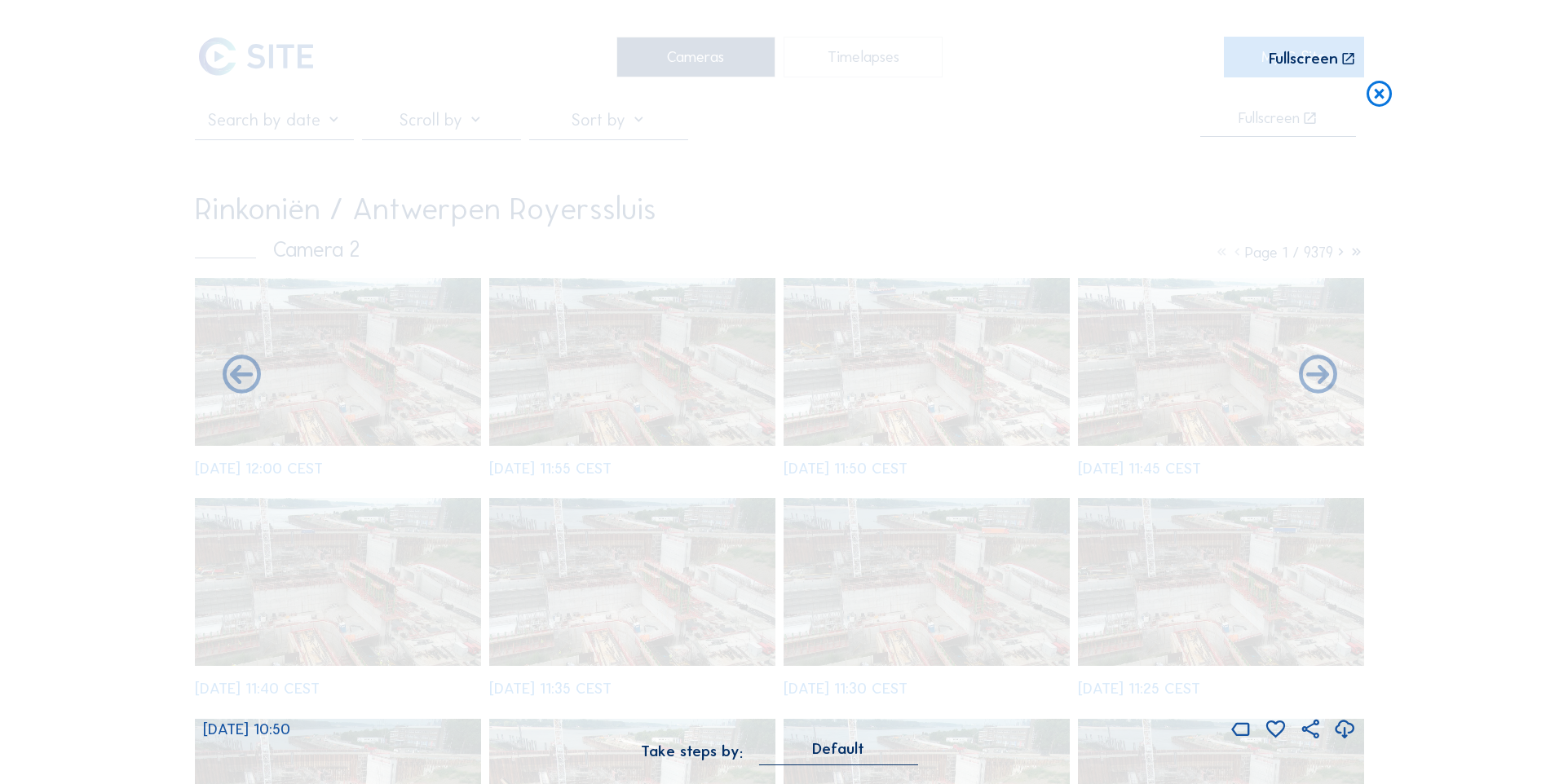 click on "[DATE] 10:50" at bounding box center (780, 410) 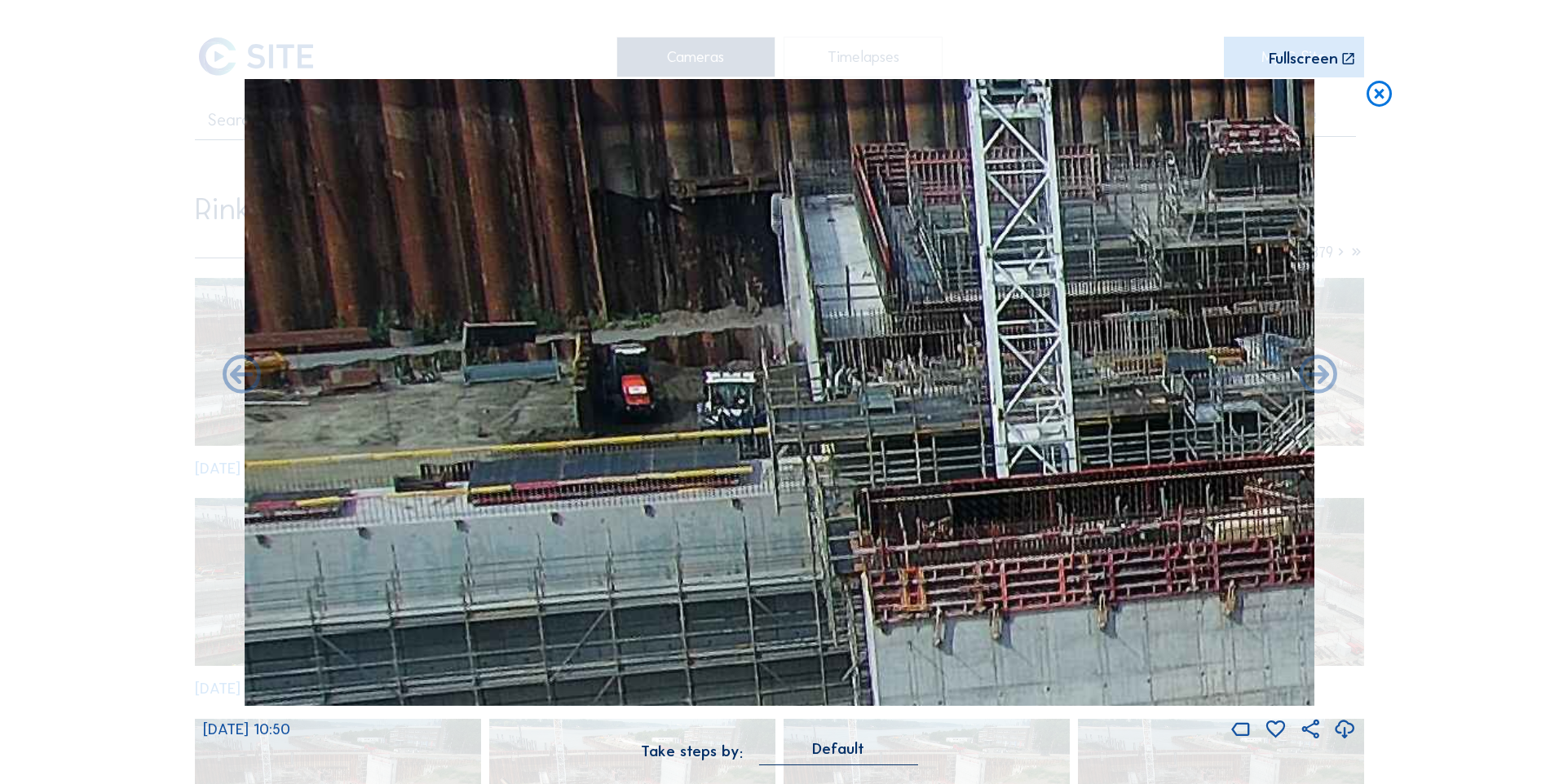 click at bounding box center [1318, 376] 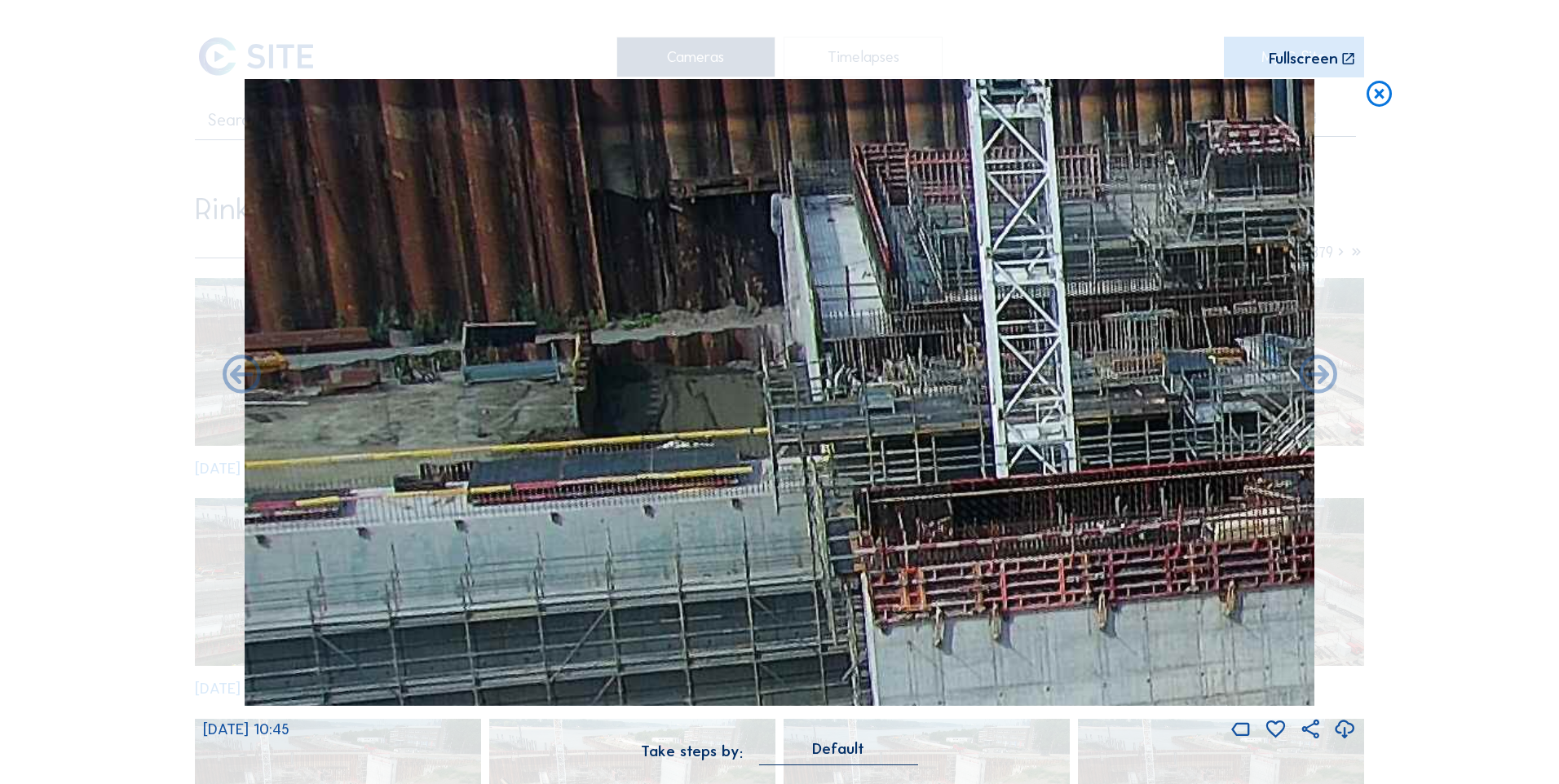 click at bounding box center (1318, 376) 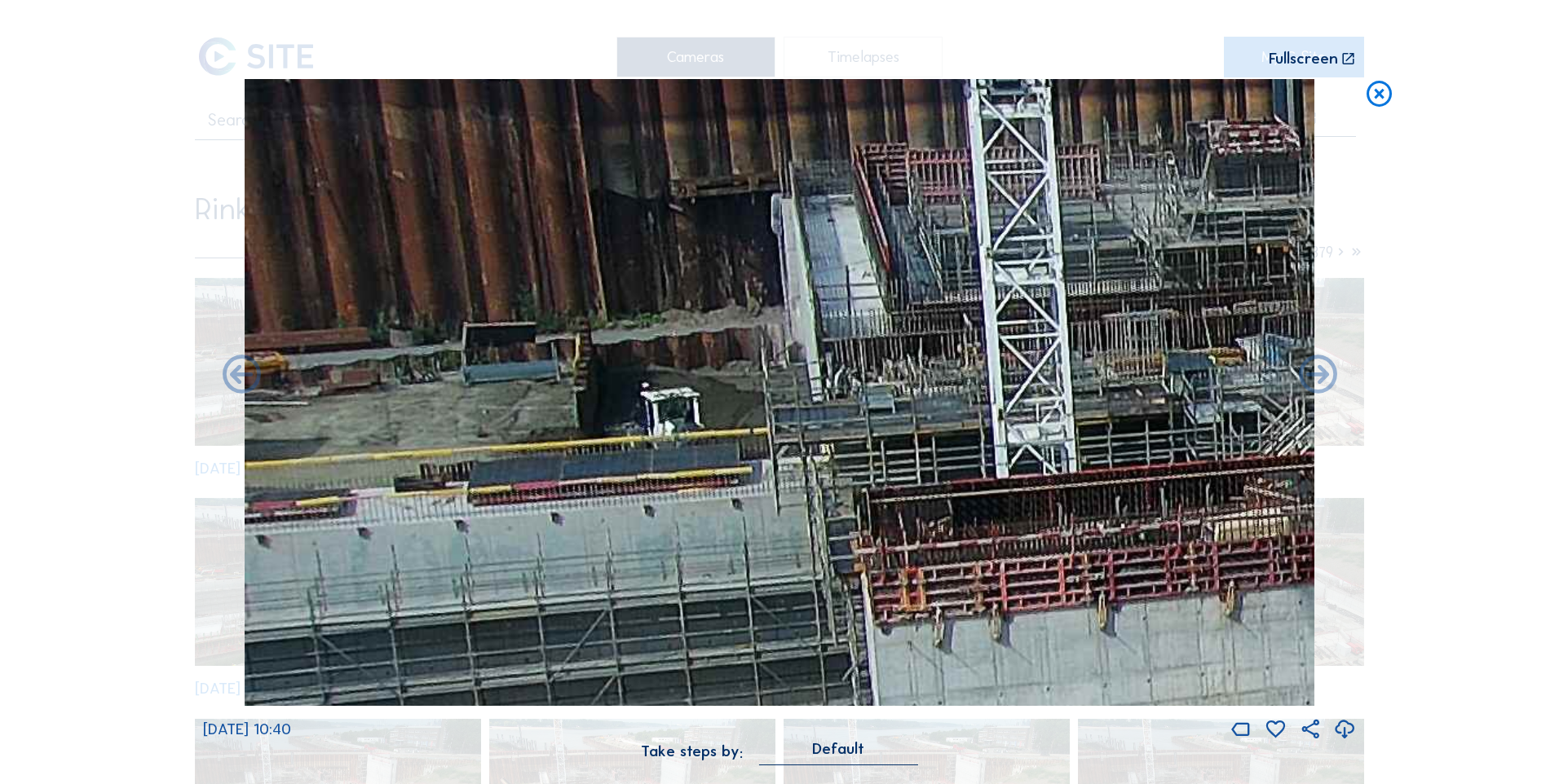 click at bounding box center [1318, 376] 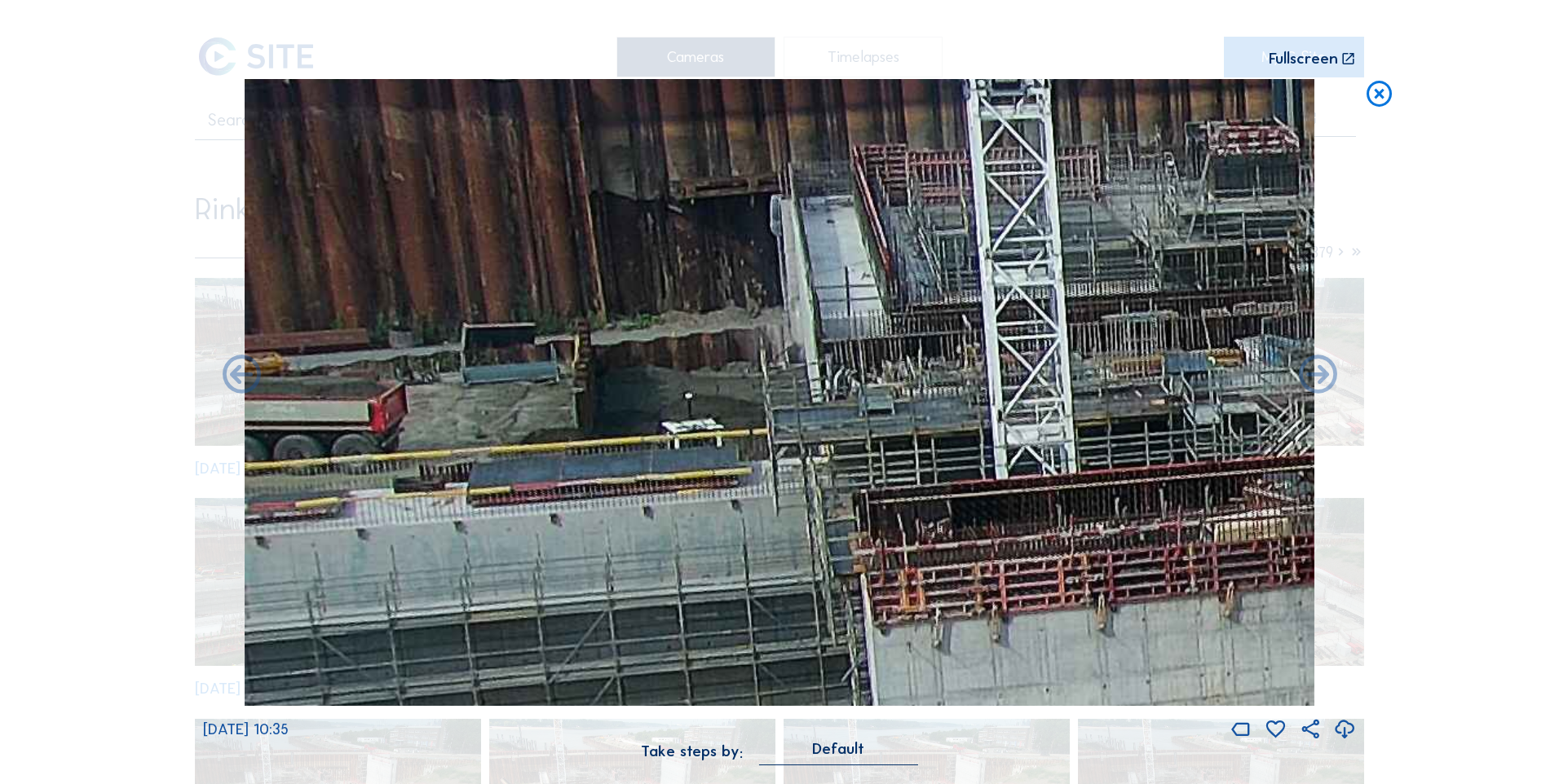 click at bounding box center (1318, 376) 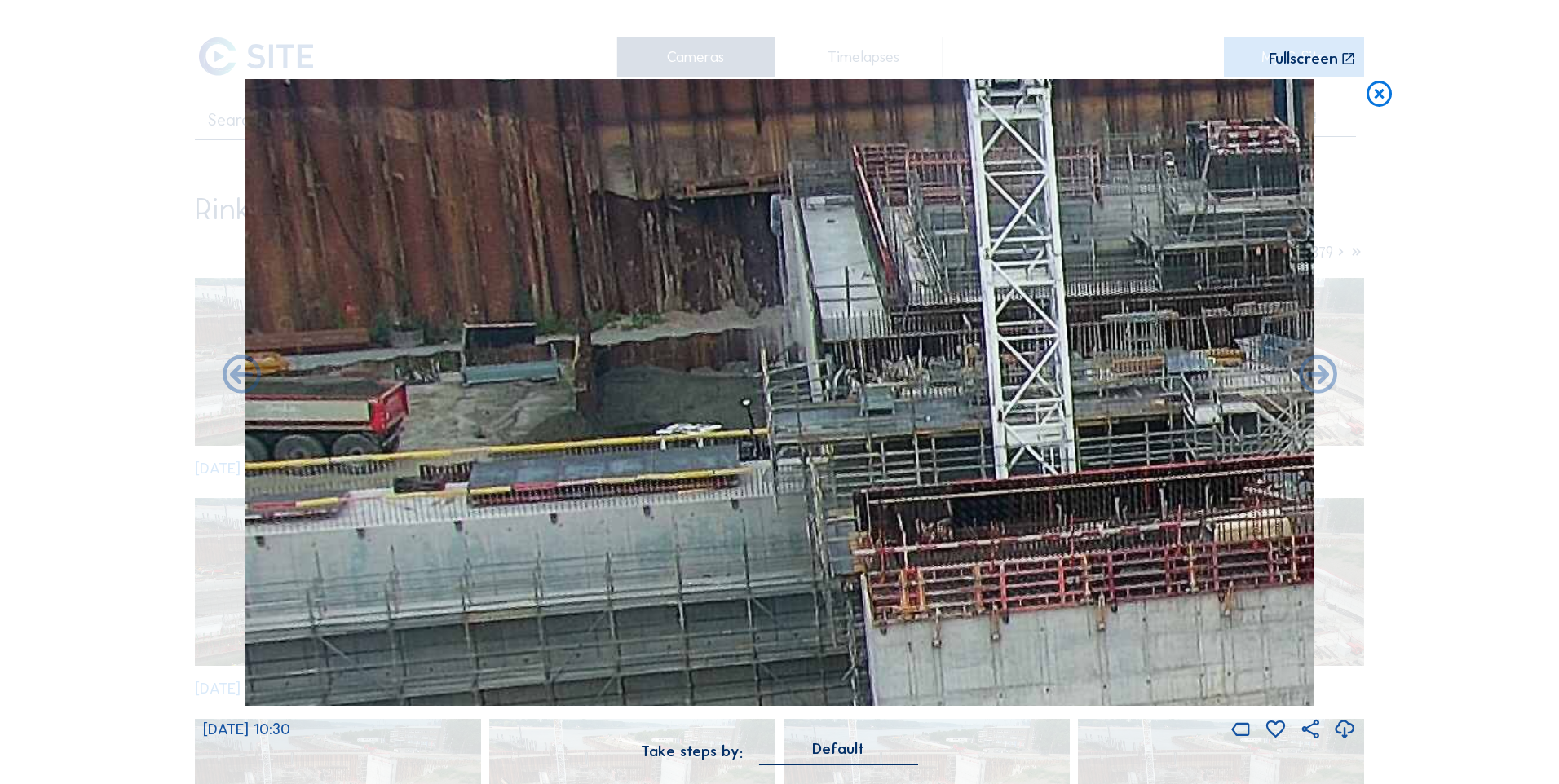 click at bounding box center [1318, 376] 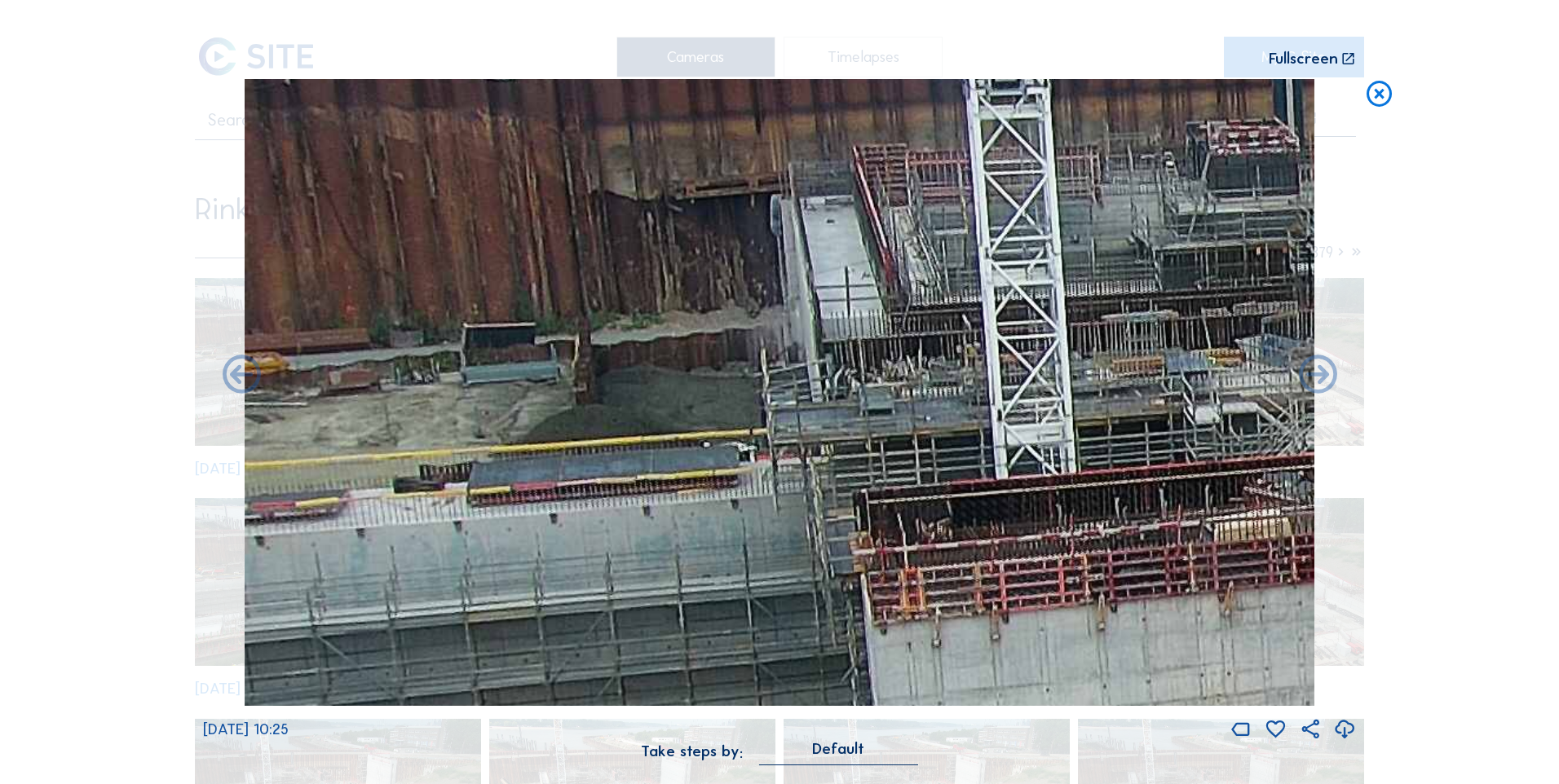 click at bounding box center [1318, 376] 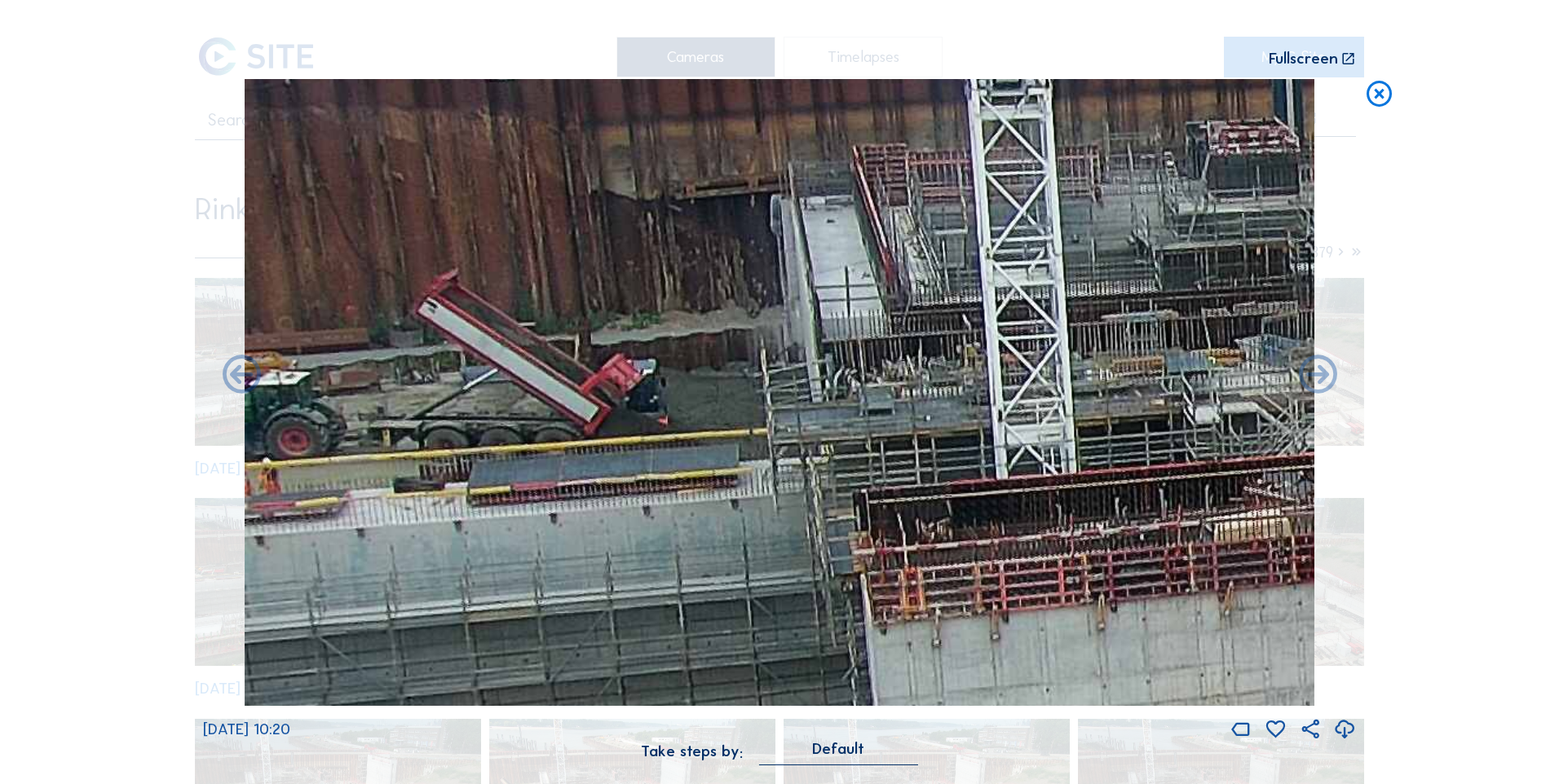 click at bounding box center [1318, 376] 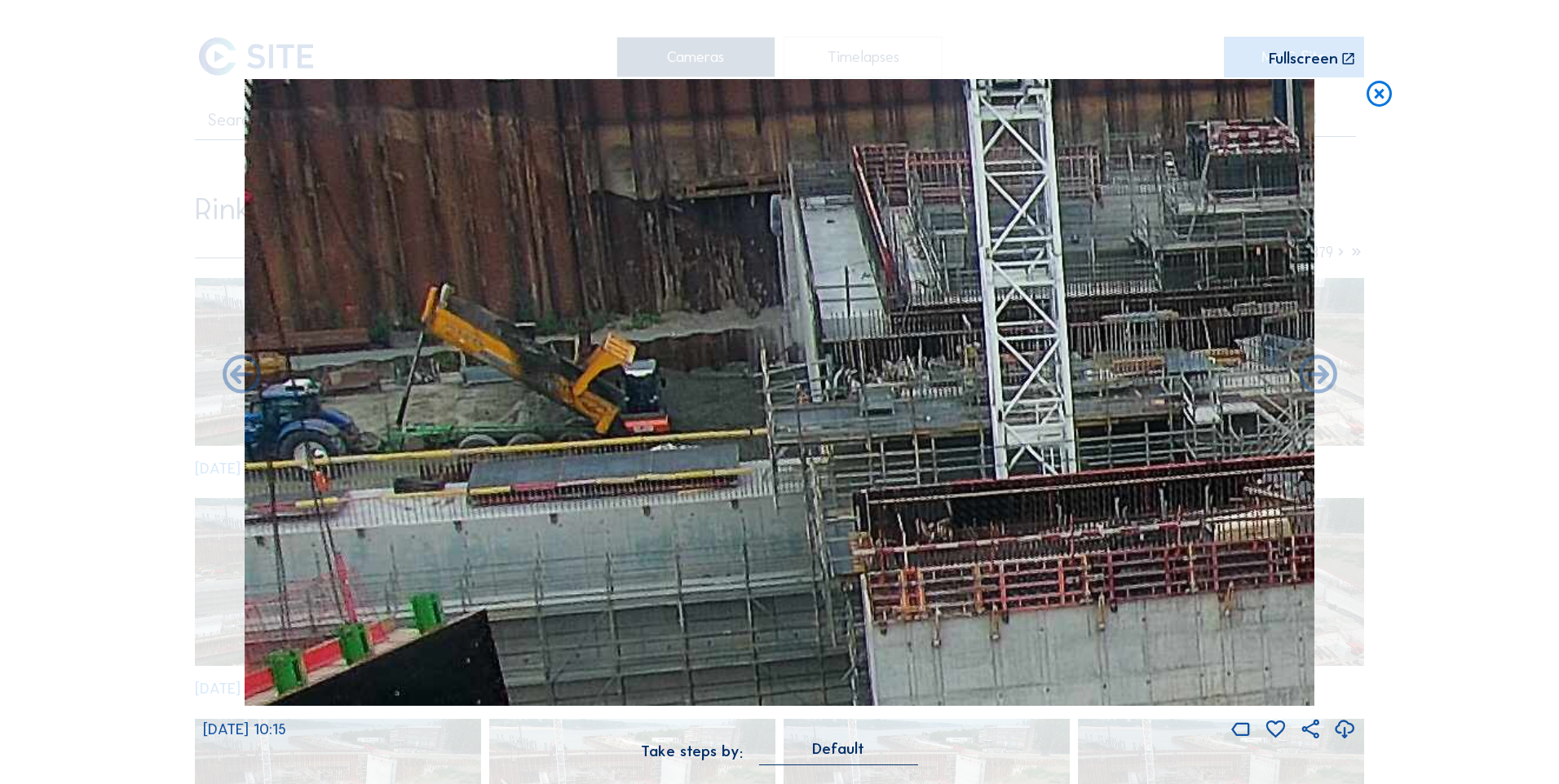 click at bounding box center [1380, 95] 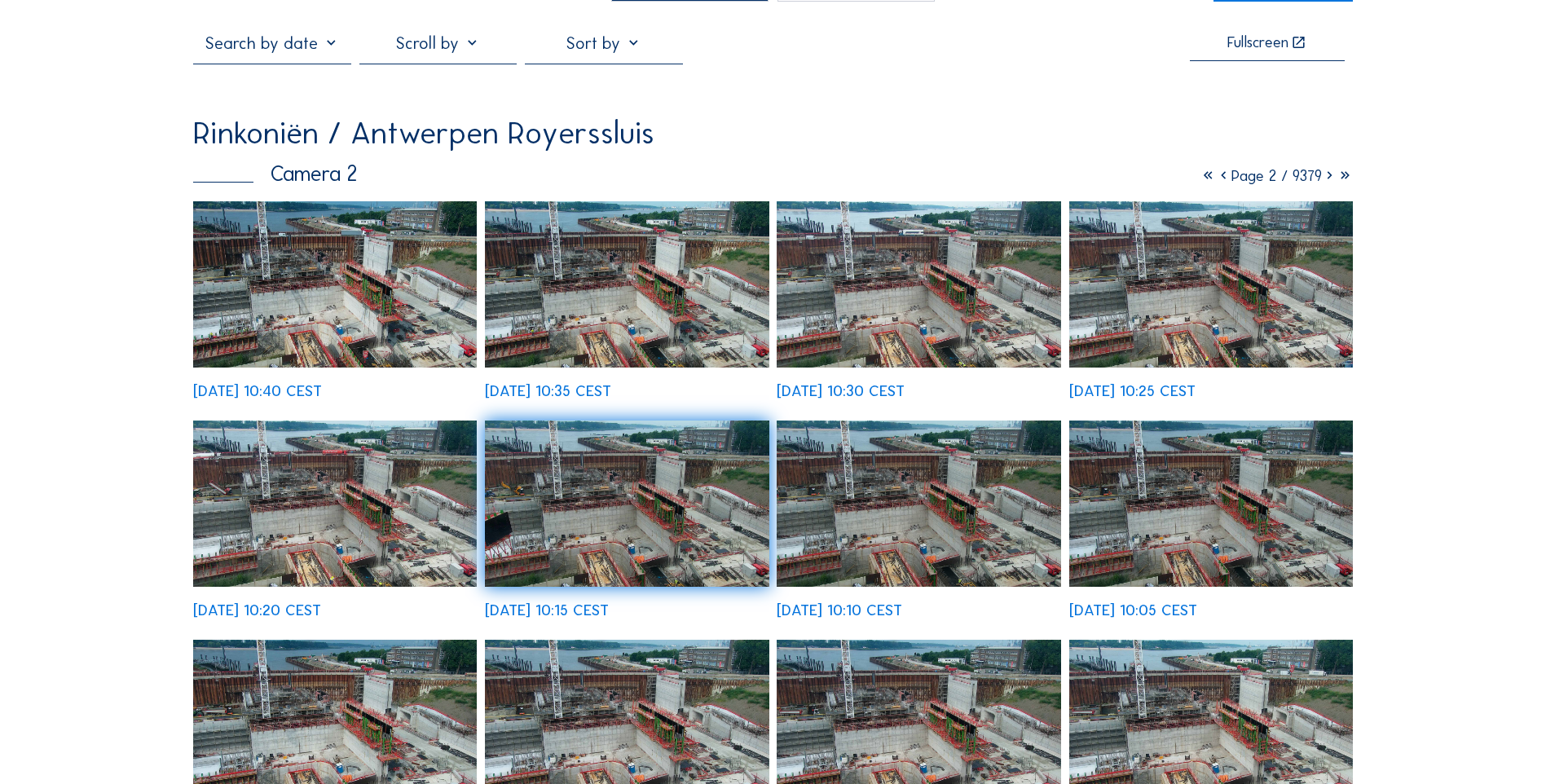 scroll, scrollTop: 0, scrollLeft: 0, axis: both 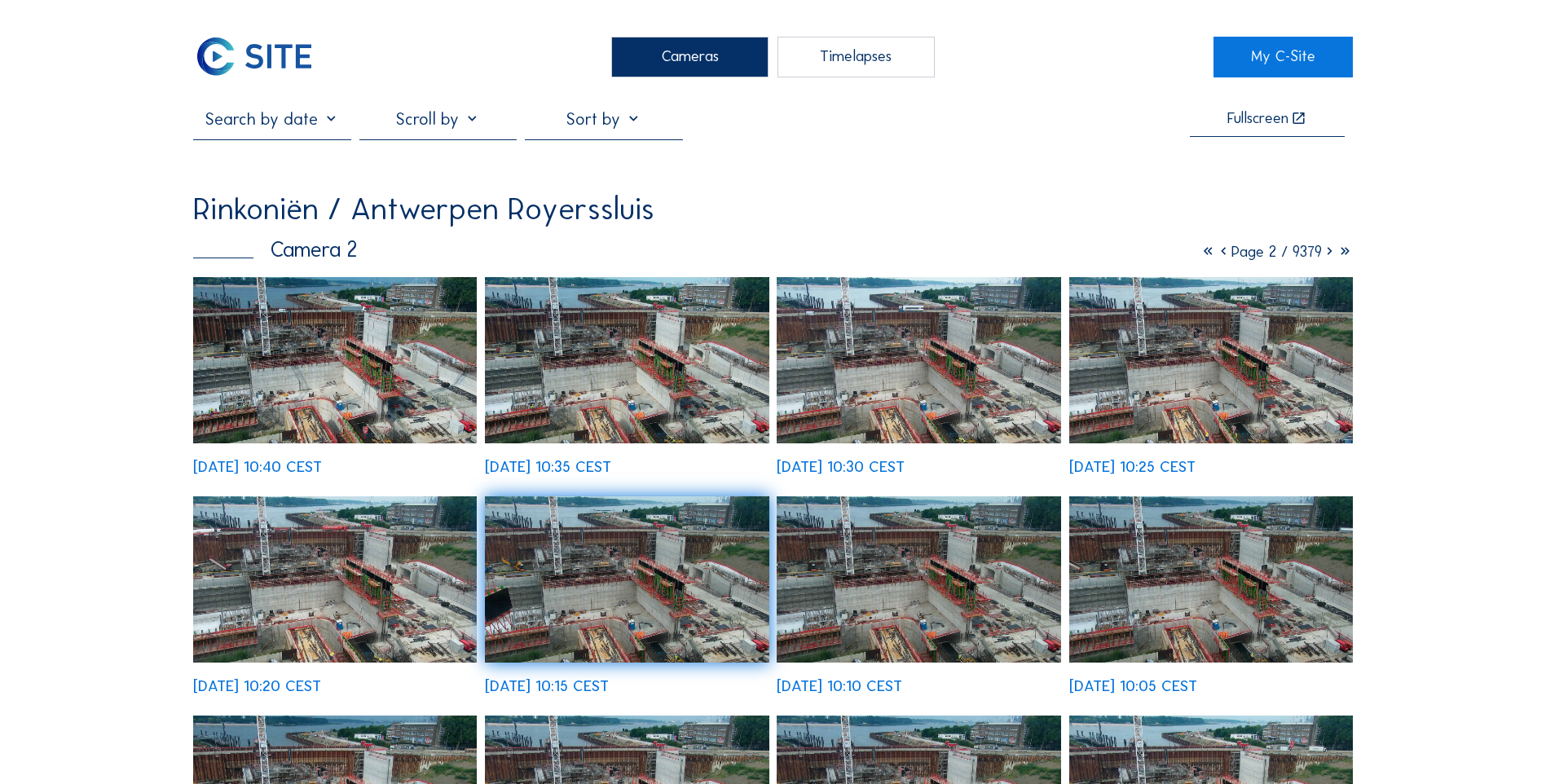 click at bounding box center [253, 57] 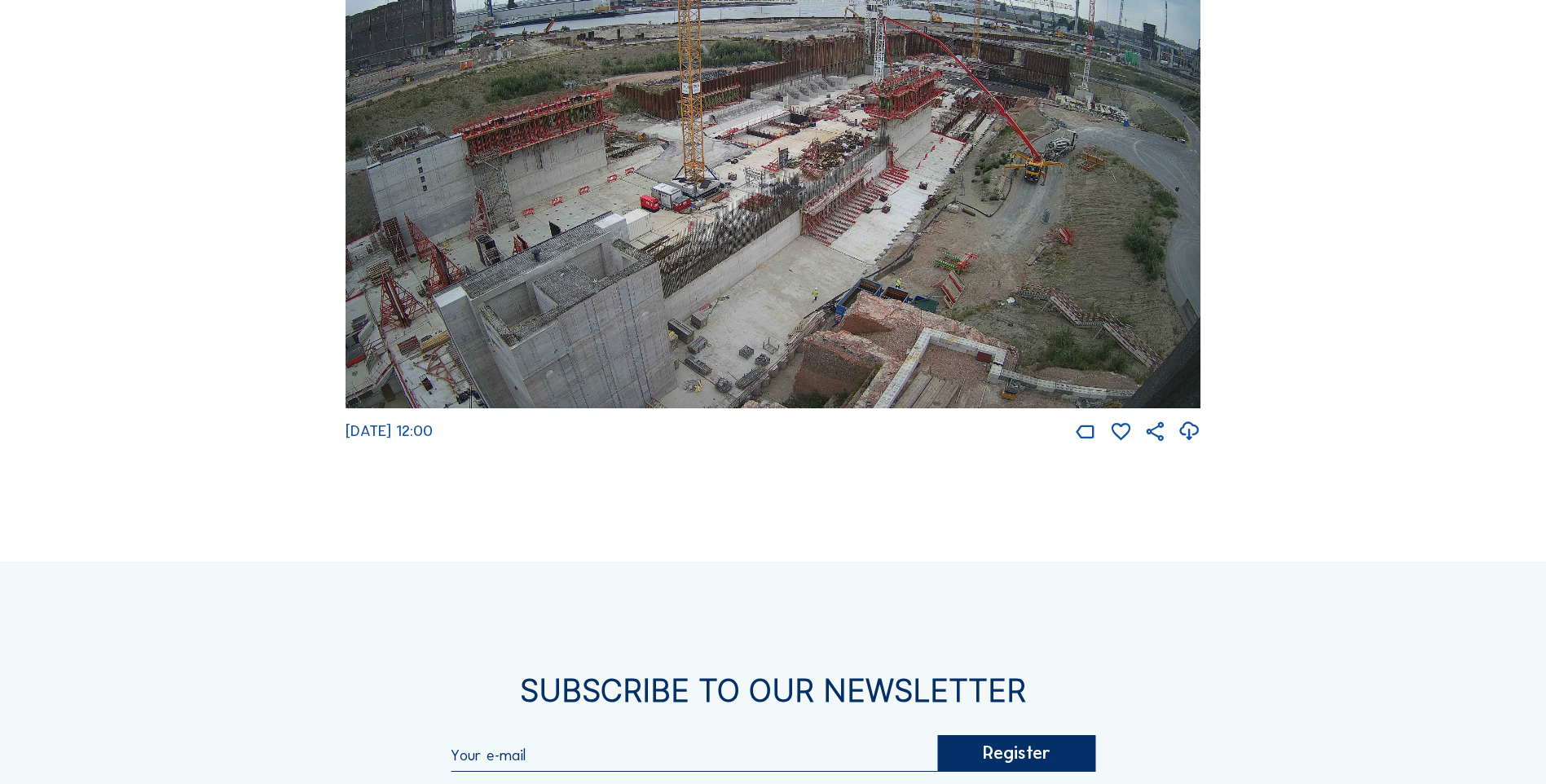 scroll, scrollTop: 2037, scrollLeft: 0, axis: vertical 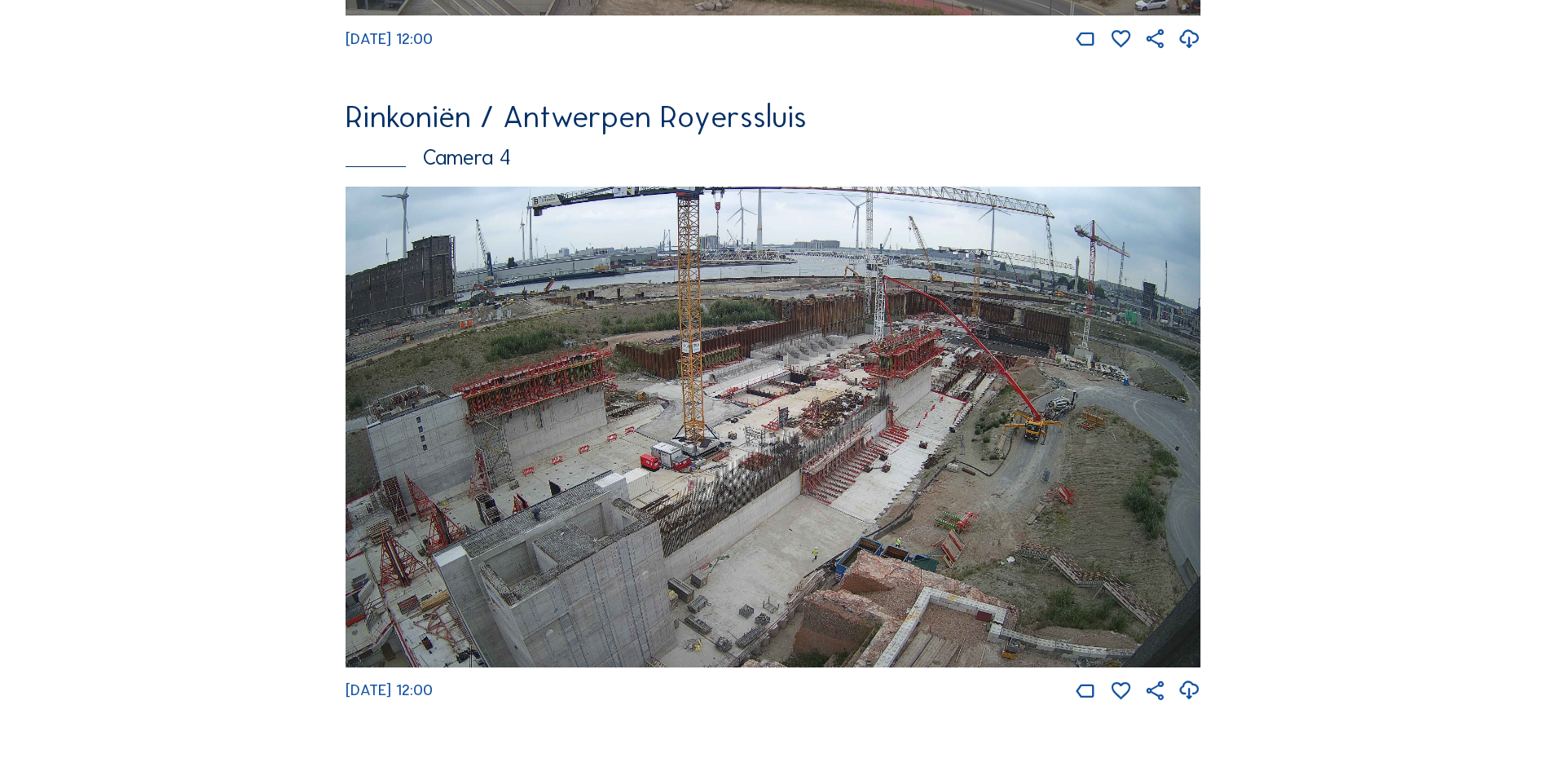click on "Cameras   Timelapses  My C-Site Feed Photo Show Map Search   Fullscreen  Rinkoniën / [GEOGRAPHIC_DATA] Royerssluis  Camera 1  [DATE] 12:00  Rinkoniën / [GEOGRAPHIC_DATA] Royerssluis  Camera 2  [DATE] 12:00  Rinkoniën / [GEOGRAPHIC_DATA] Royerssluis  Camera 3  [DATE] 12:00  Rinkoniën / [GEOGRAPHIC_DATA] Royerssluis  Camera 4  [DATE] 12:00  Subscribe to our newsletter   Register   Office   Sluis 2B/0001  [GEOGRAPHIC_DATA]  BE [PHONE_NUMBER]   Contact us  [EMAIL_ADDRESS][DOMAIN_NAME] [EMAIL_ADDRESS][DOMAIN_NAME]  [PHONE_NUMBER]   Follow us   Stay up to date via  Linkedin Instagram Copyright © C-SITE 2023  General terms and conditions   Privacy Policy   Cookie Policy  Questions about our platform? We are happy to guide you. Contact us at   [EMAIL_ADDRESS][DOMAIN_NAME]  or  [PHONE_NUMBER]" at bounding box center [773, -298] 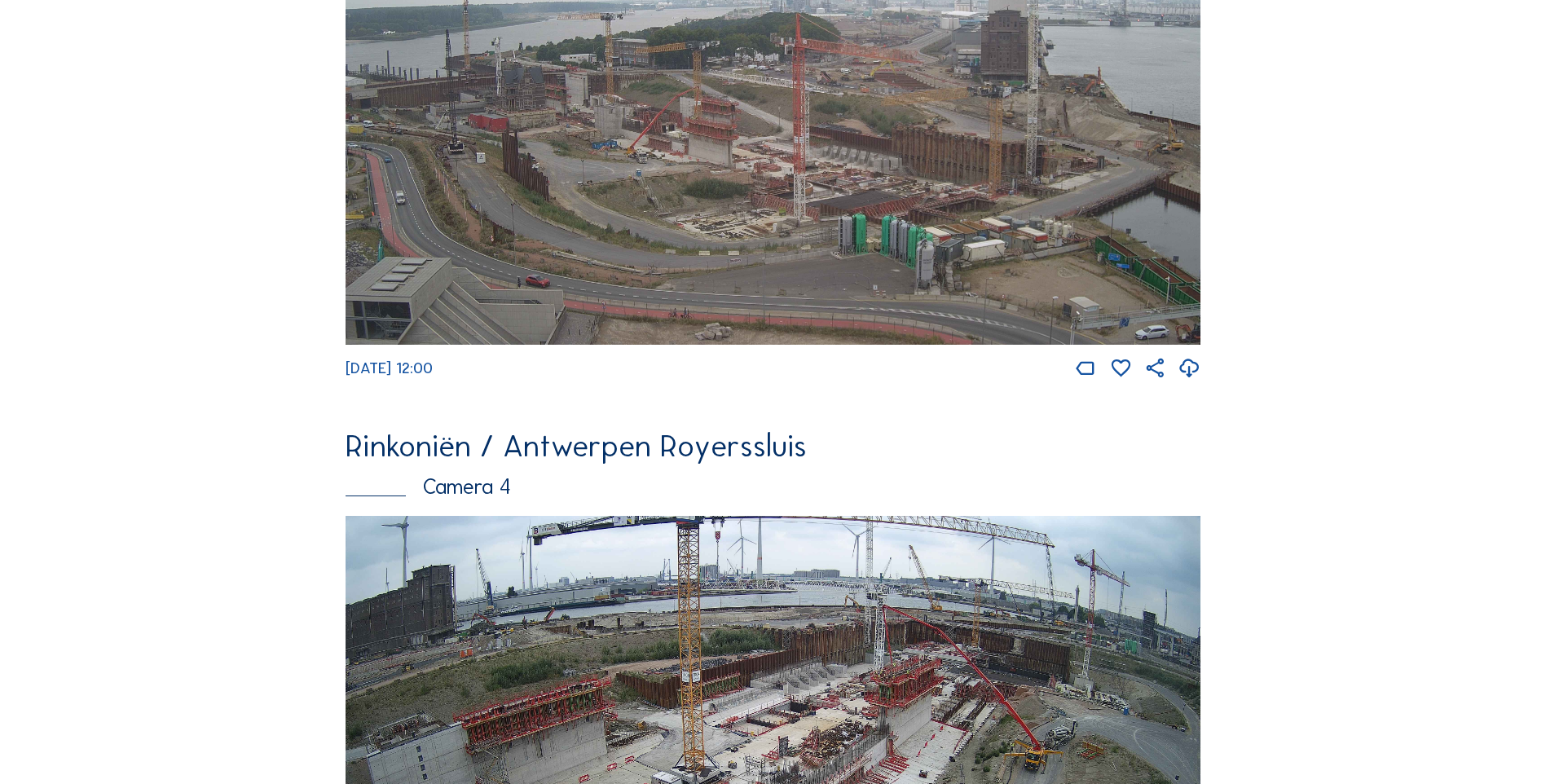 scroll, scrollTop: 1793, scrollLeft: 0, axis: vertical 